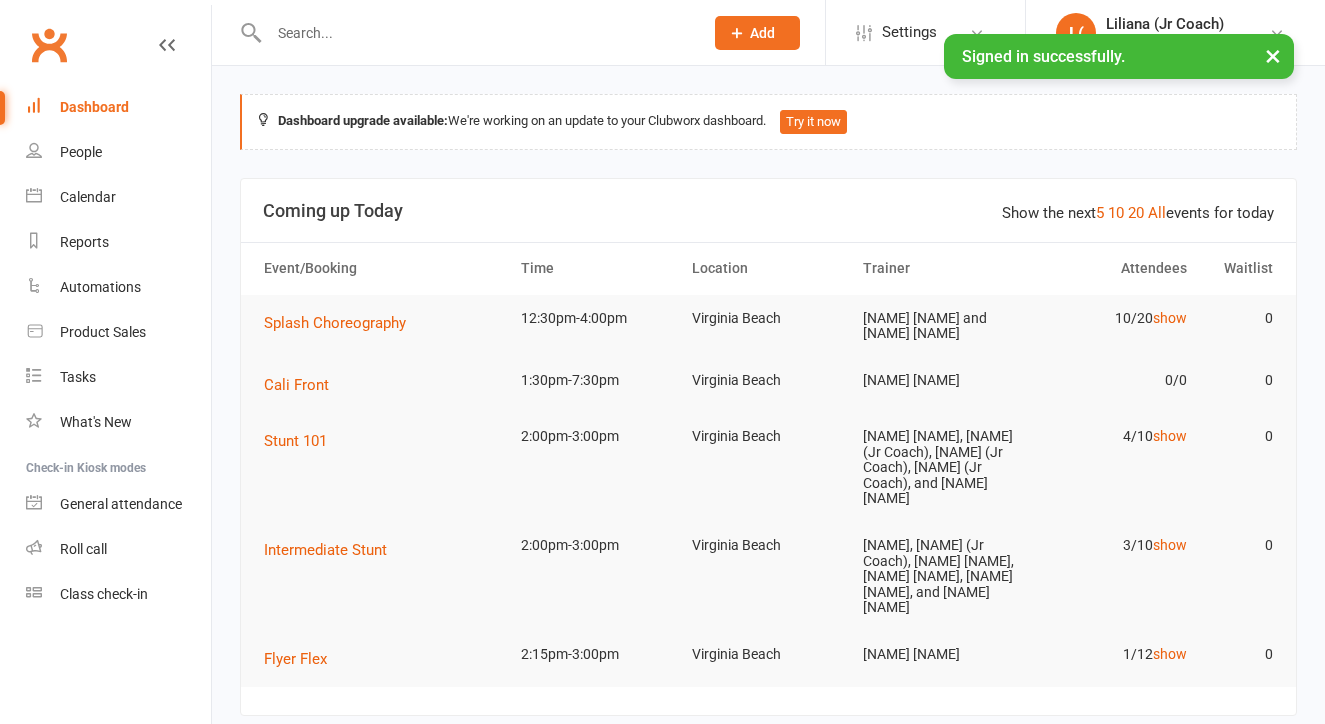 scroll, scrollTop: 0, scrollLeft: 0, axis: both 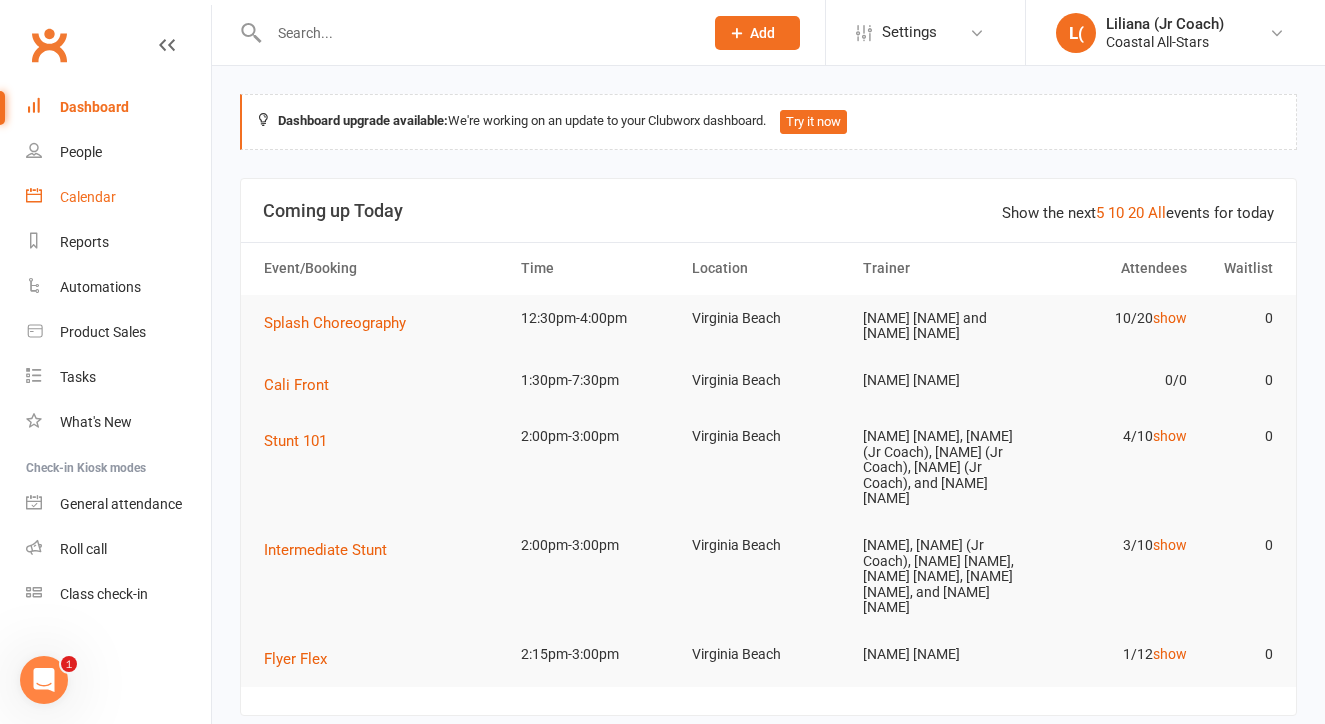 click on "Calendar" at bounding box center [118, 197] 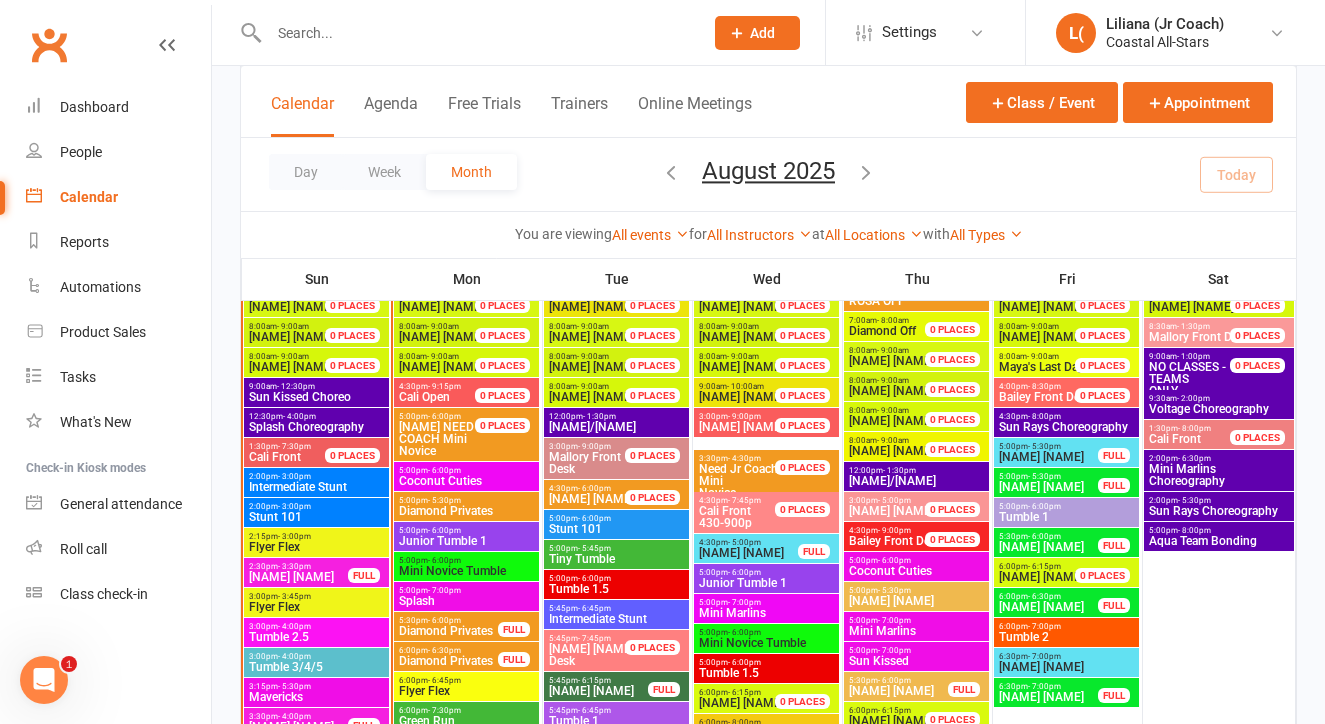 scroll, scrollTop: 1060, scrollLeft: 0, axis: vertical 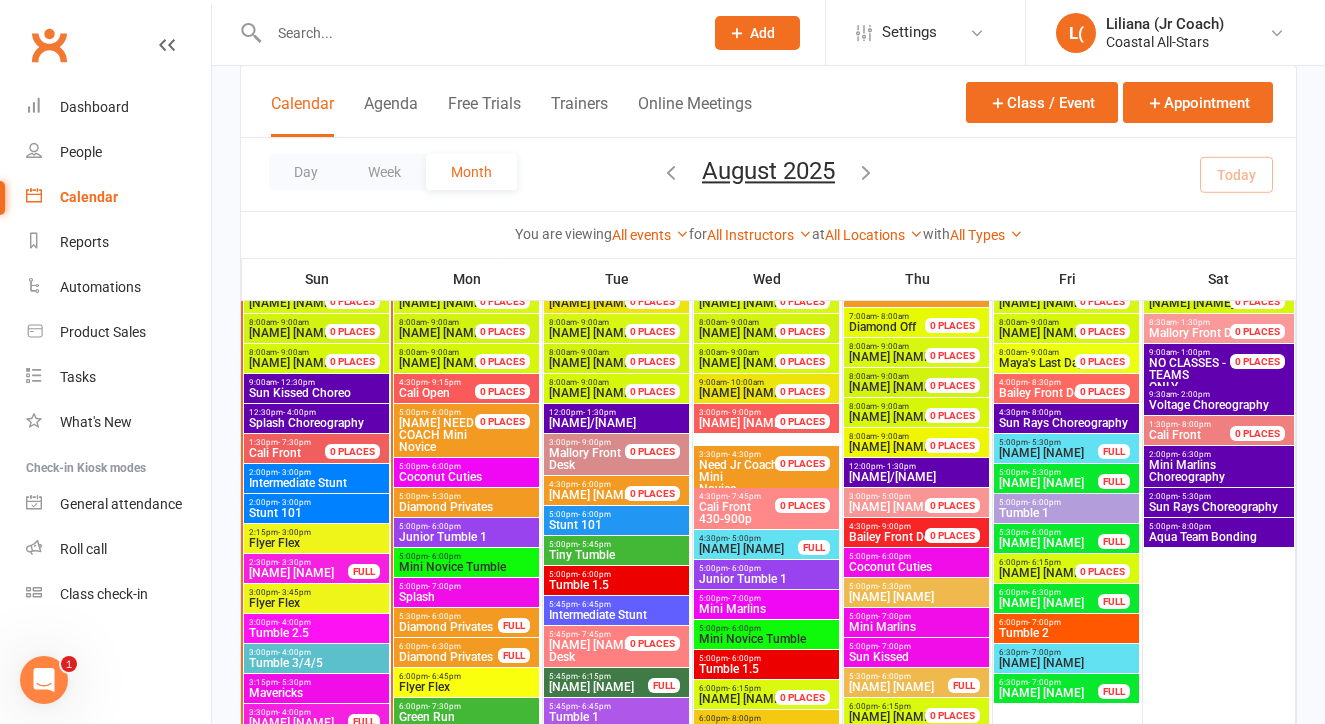click on "Flyer Flex" at bounding box center (316, 603) 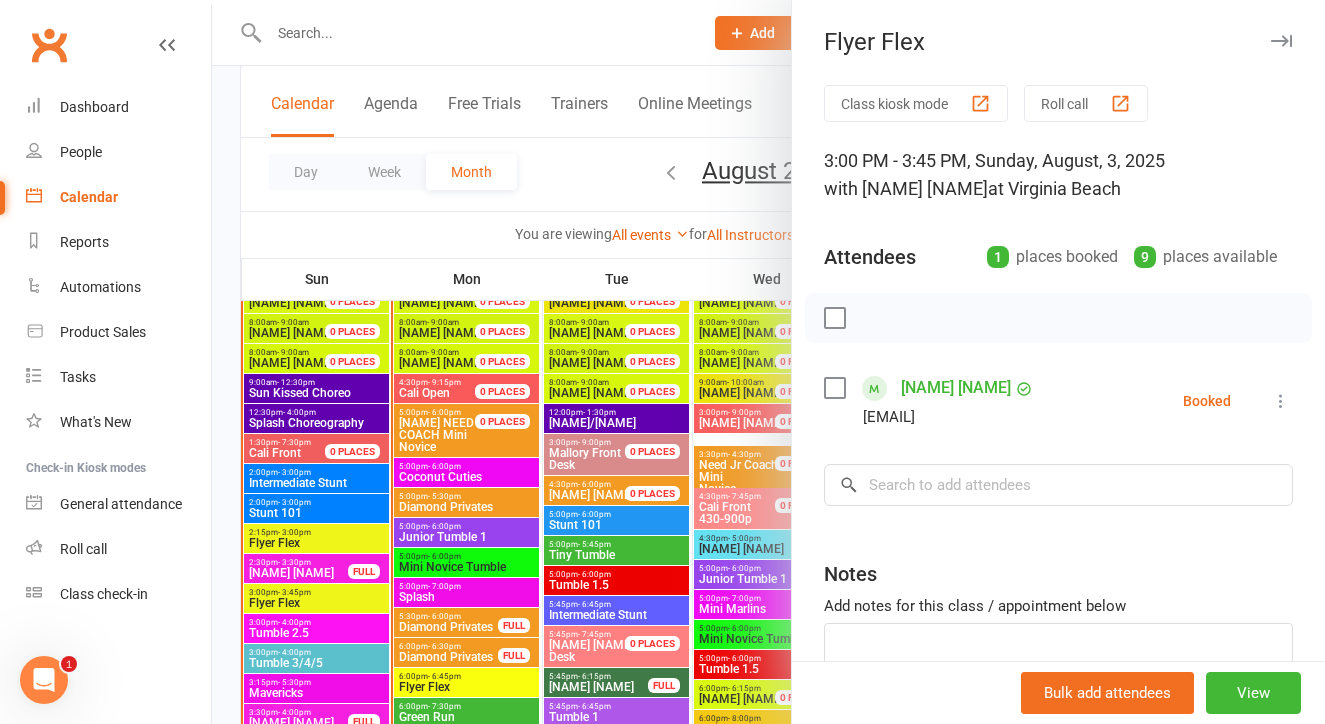 click at bounding box center (768, 362) 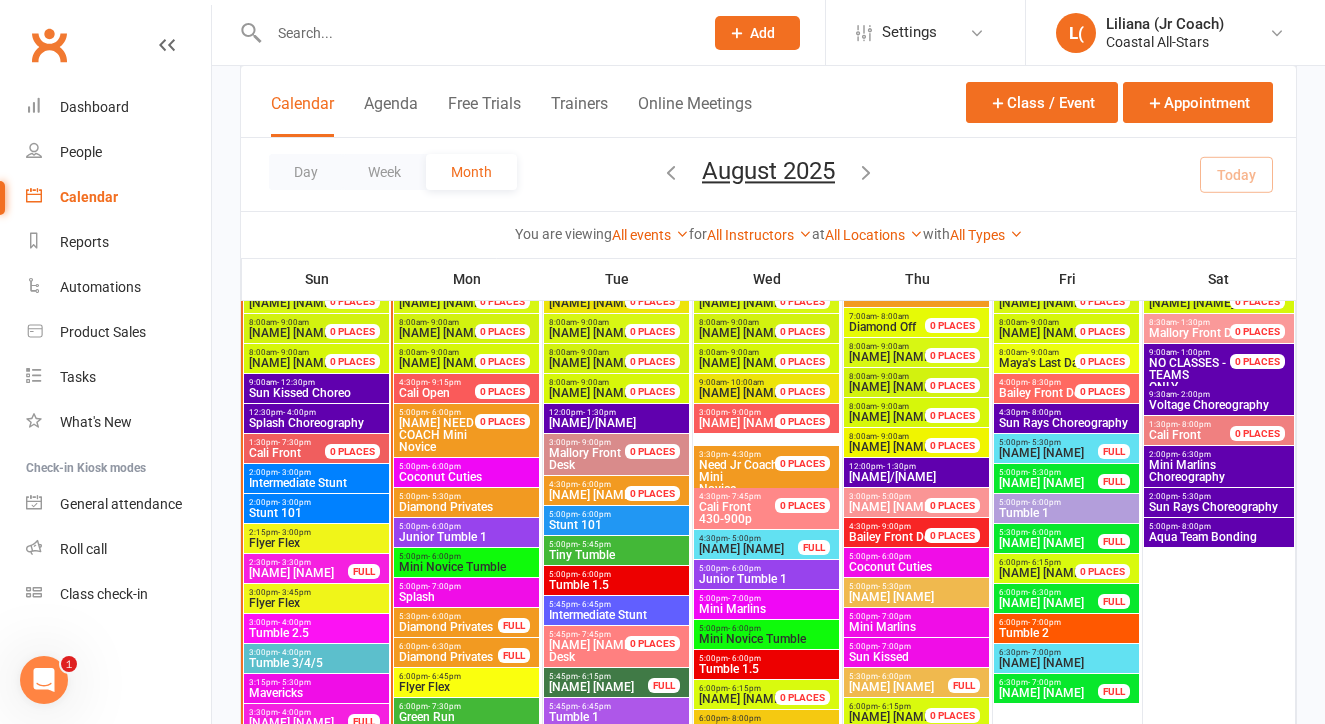 click on "Flyer Flex" at bounding box center (316, 543) 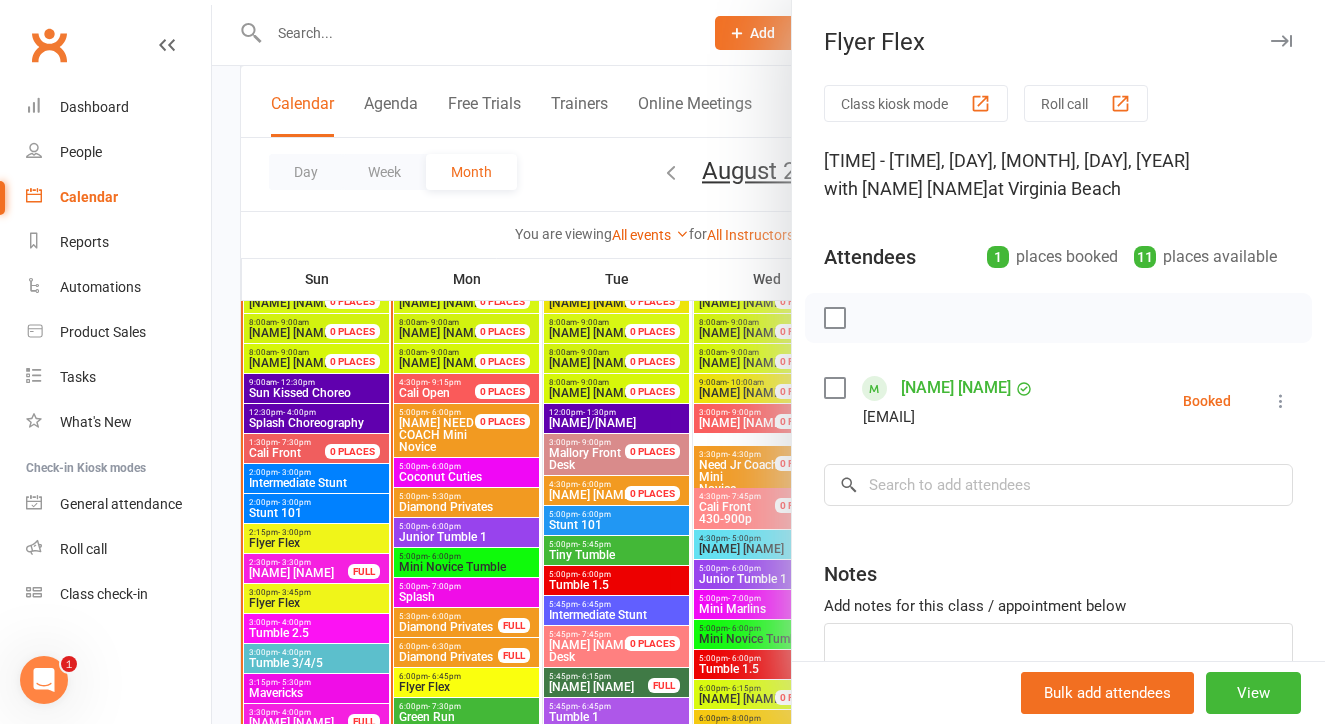 click at bounding box center (768, 362) 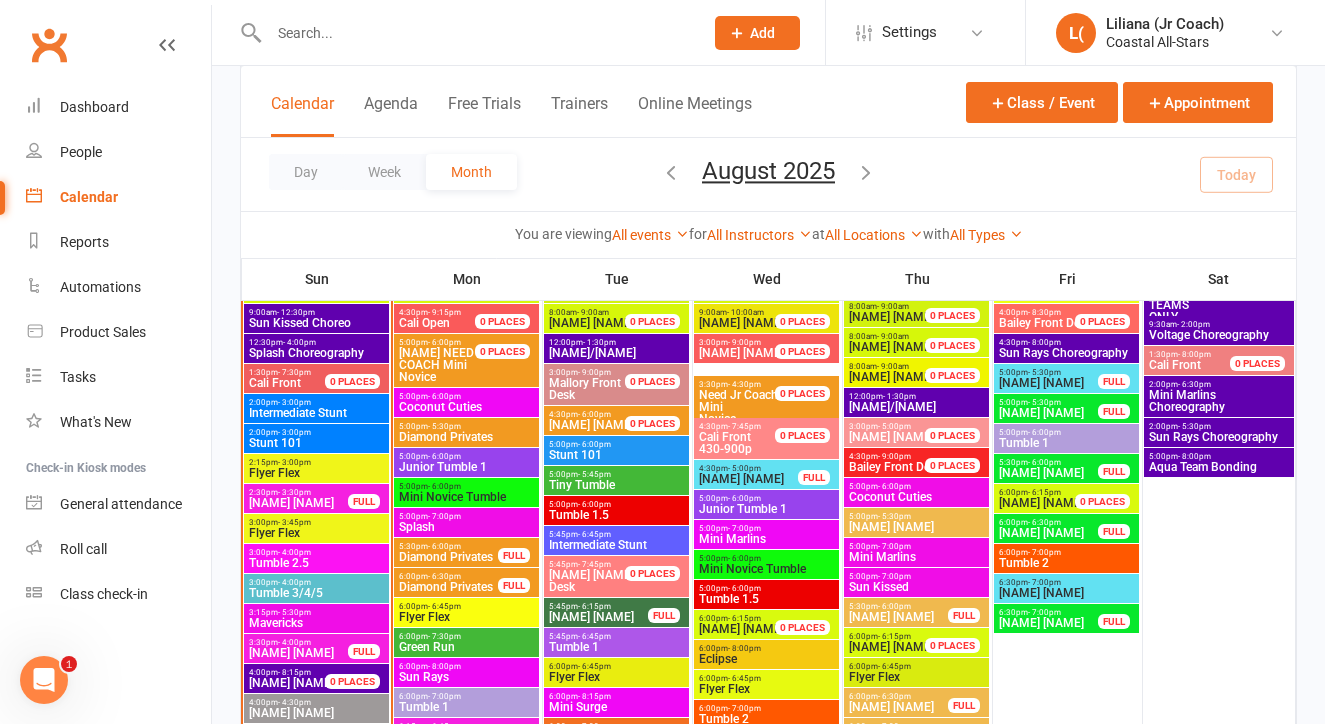 scroll, scrollTop: 1151, scrollLeft: 0, axis: vertical 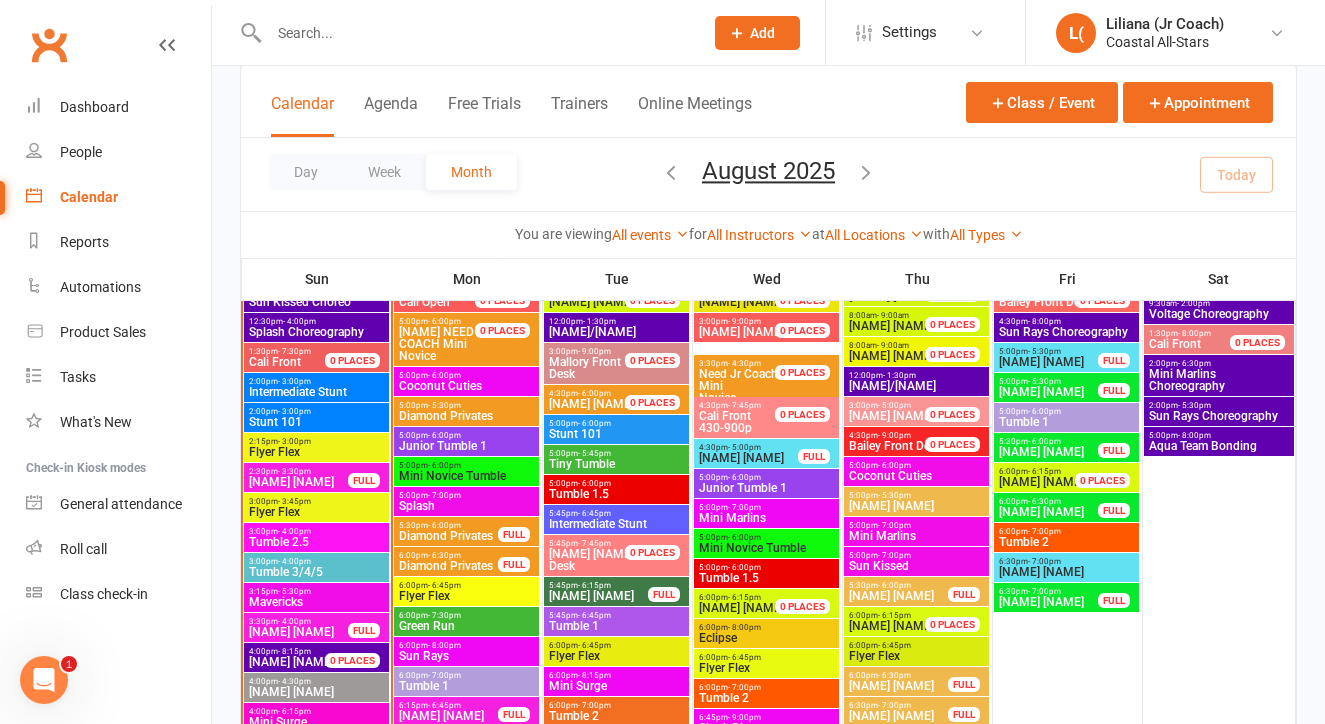 click on "Tumble 3/4/5" at bounding box center [316, 572] 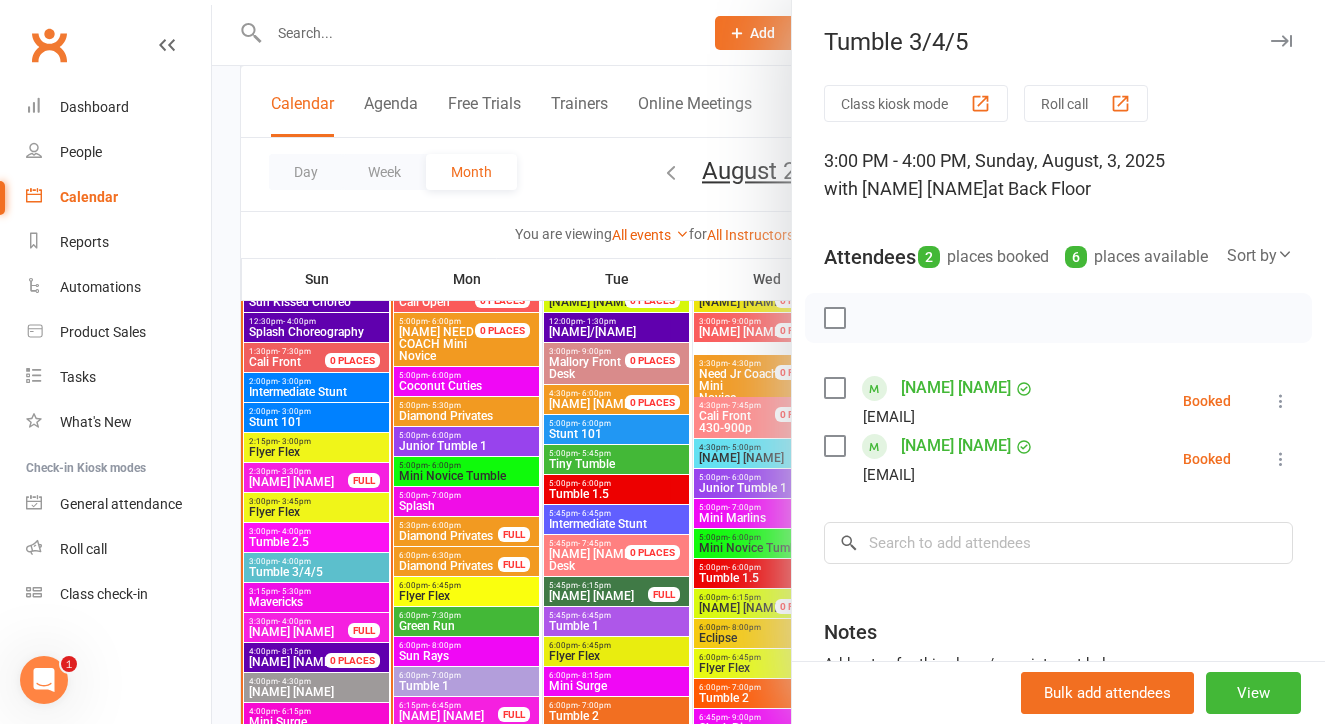 click at bounding box center (768, 362) 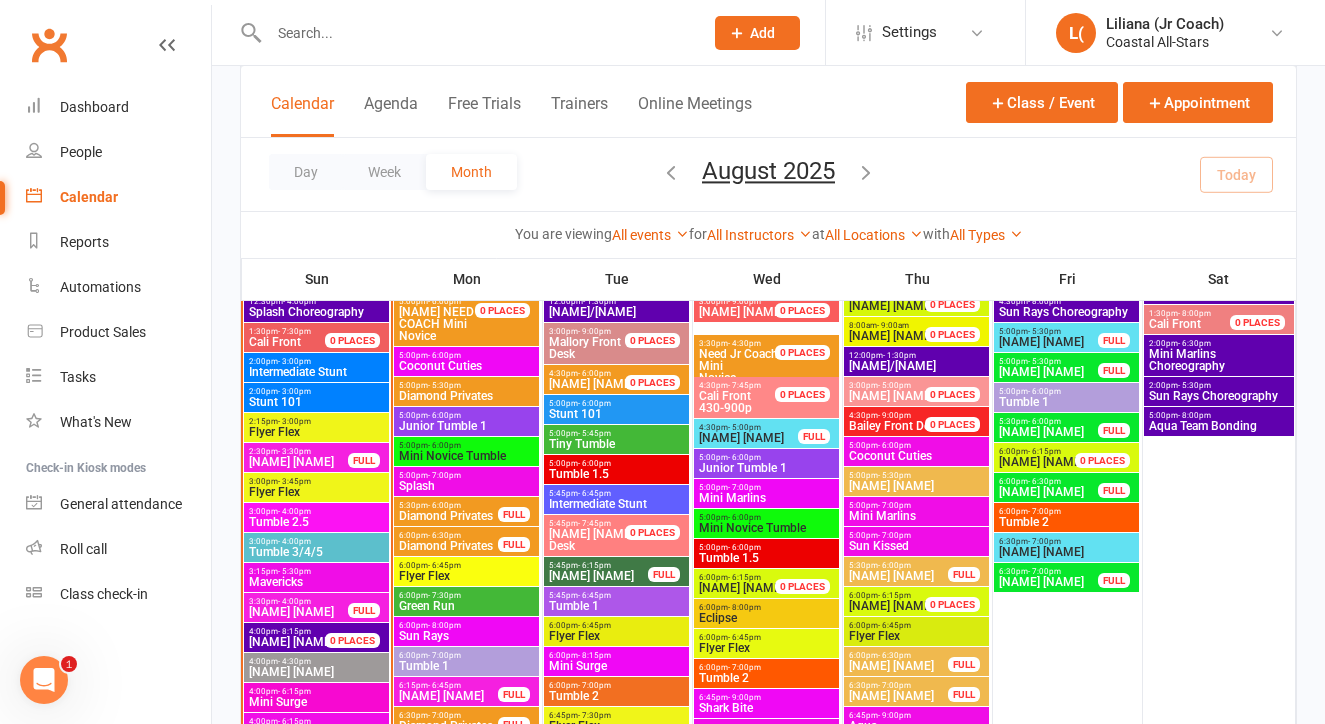 scroll, scrollTop: 1175, scrollLeft: 0, axis: vertical 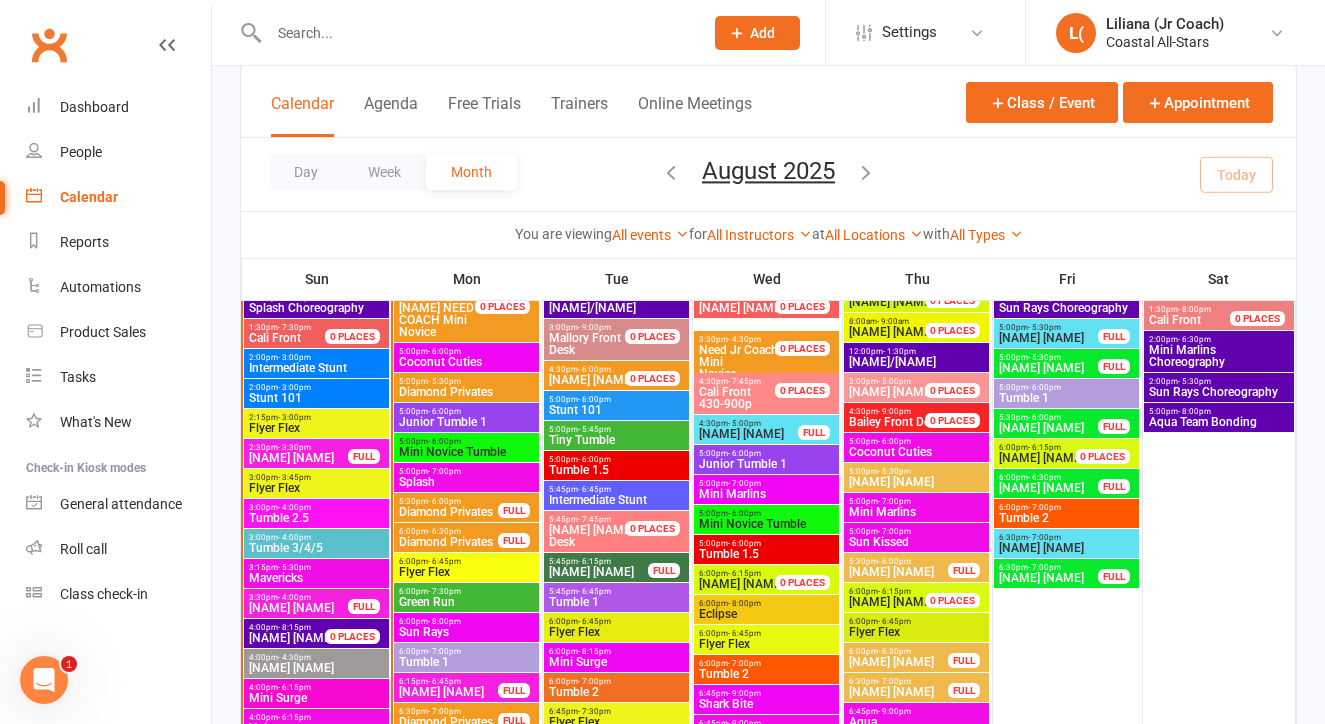 click on "[TIME] - [TIME]" at bounding box center [316, 507] 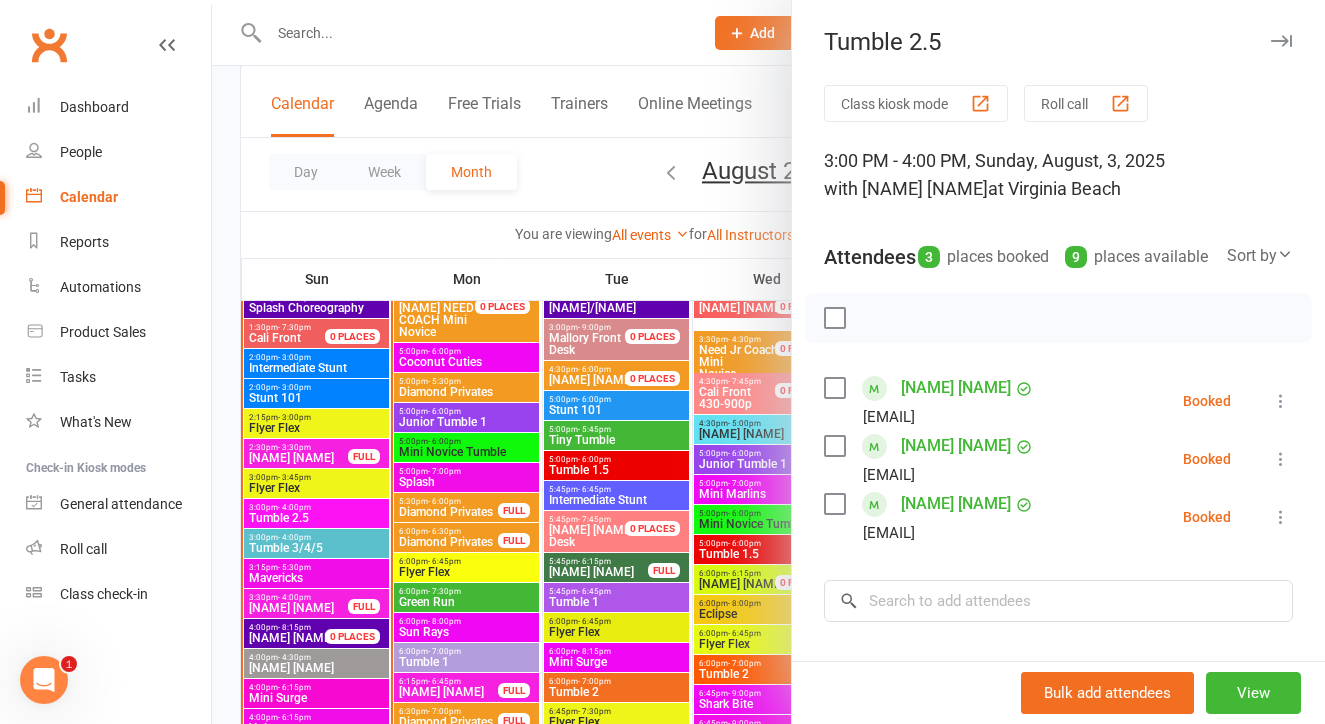 click at bounding box center (768, 362) 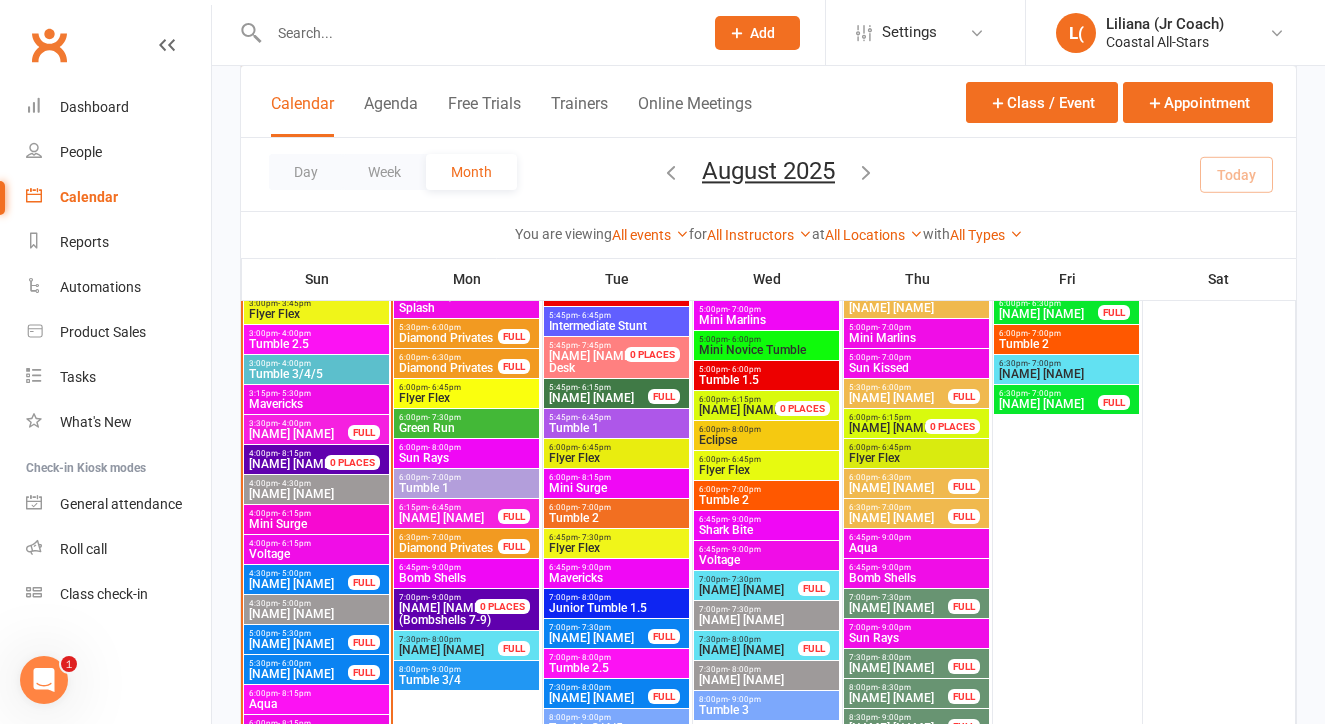 scroll, scrollTop: 1357, scrollLeft: 0, axis: vertical 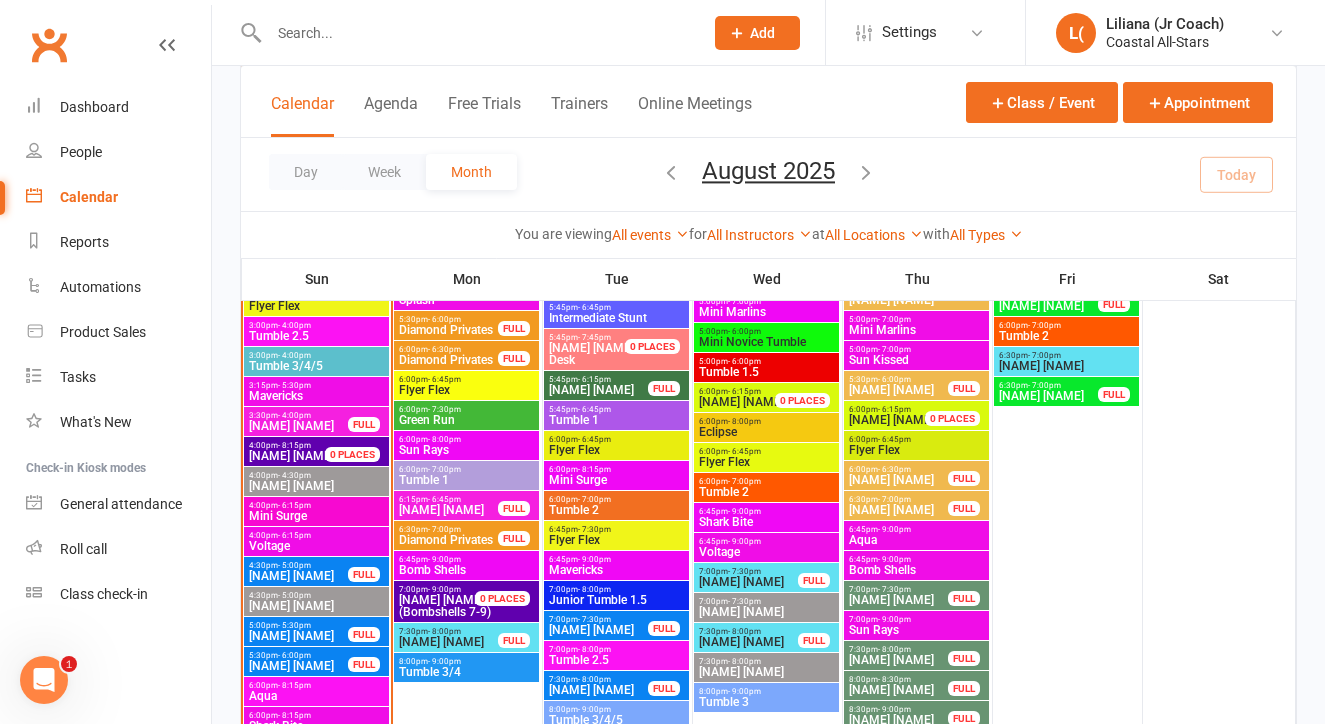 click on "- 5:00pm" at bounding box center [294, 595] 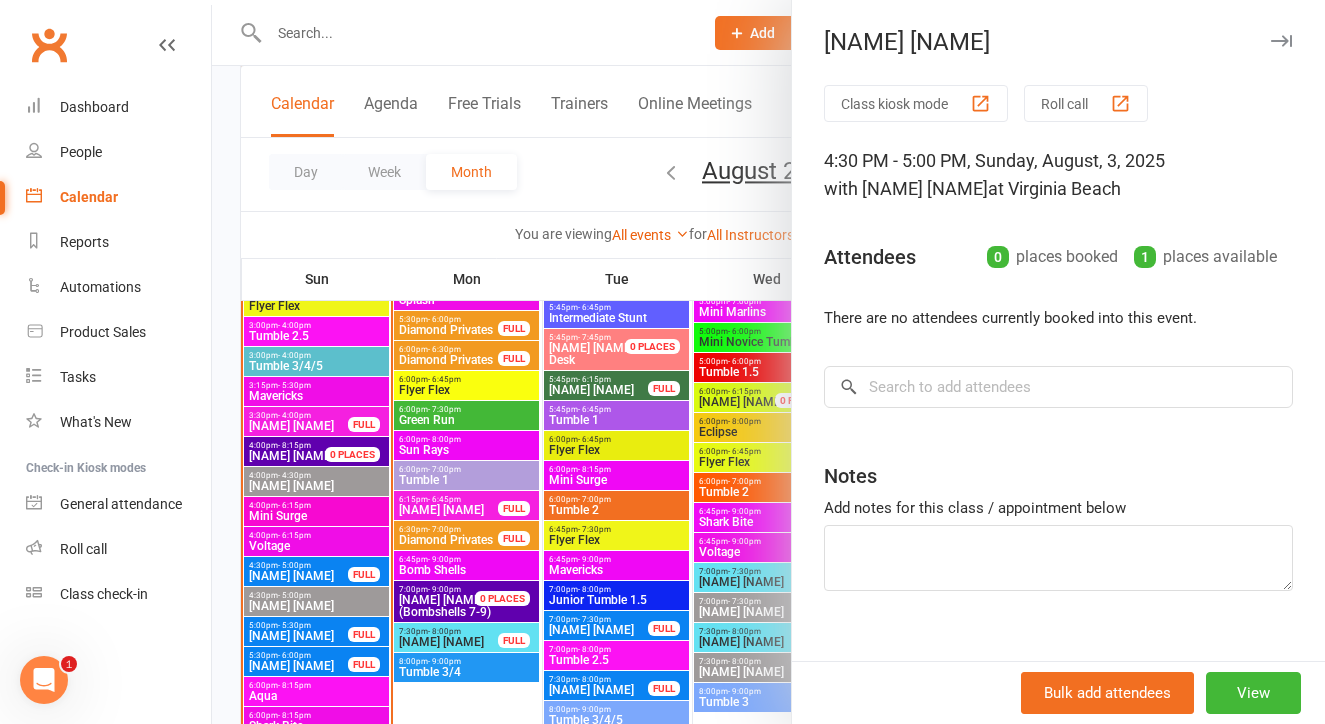 click at bounding box center [768, 362] 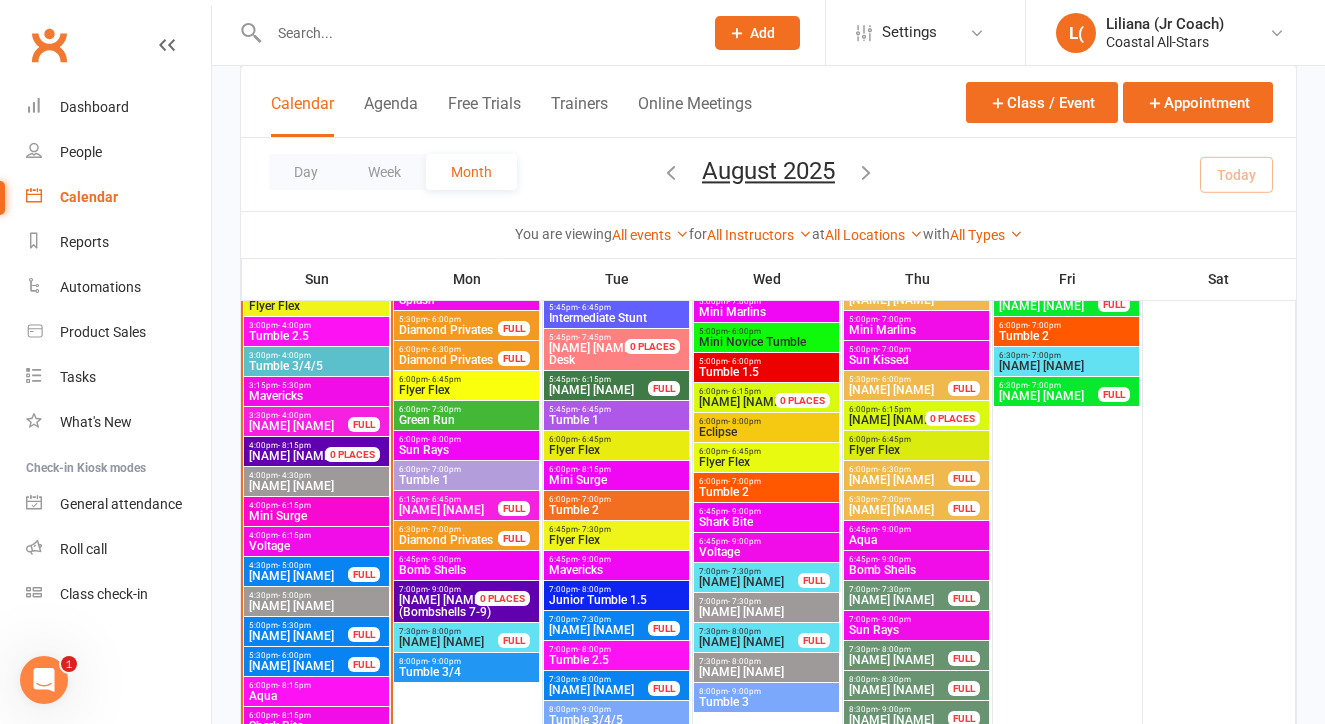 click on "[NAME] [NAME]" at bounding box center [316, 486] 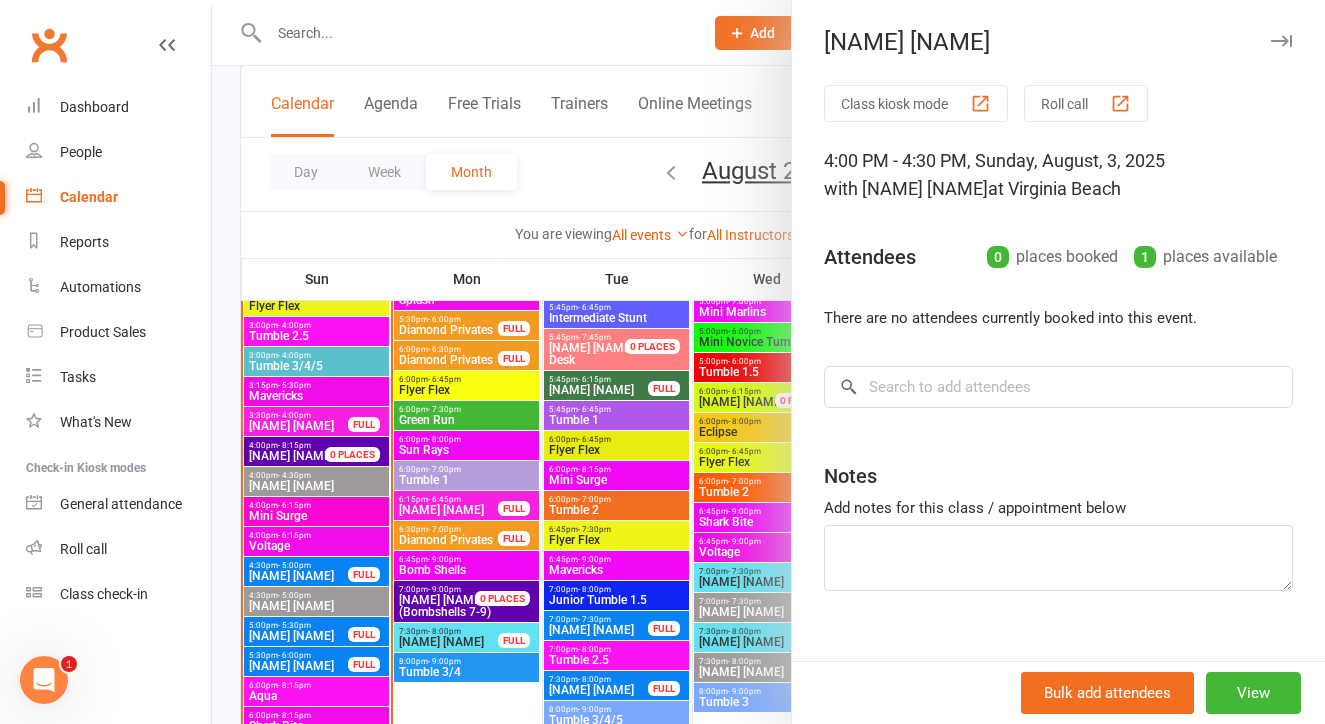 click at bounding box center [768, 362] 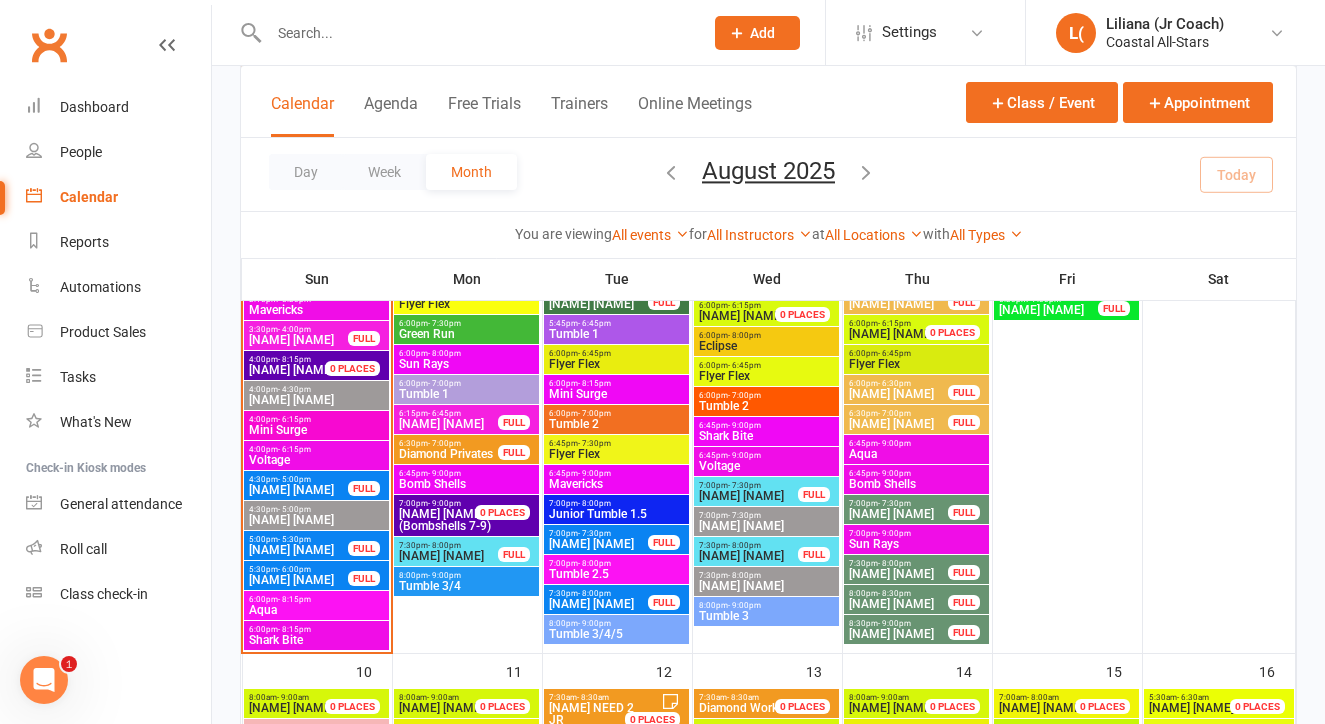 scroll, scrollTop: 1442, scrollLeft: 0, axis: vertical 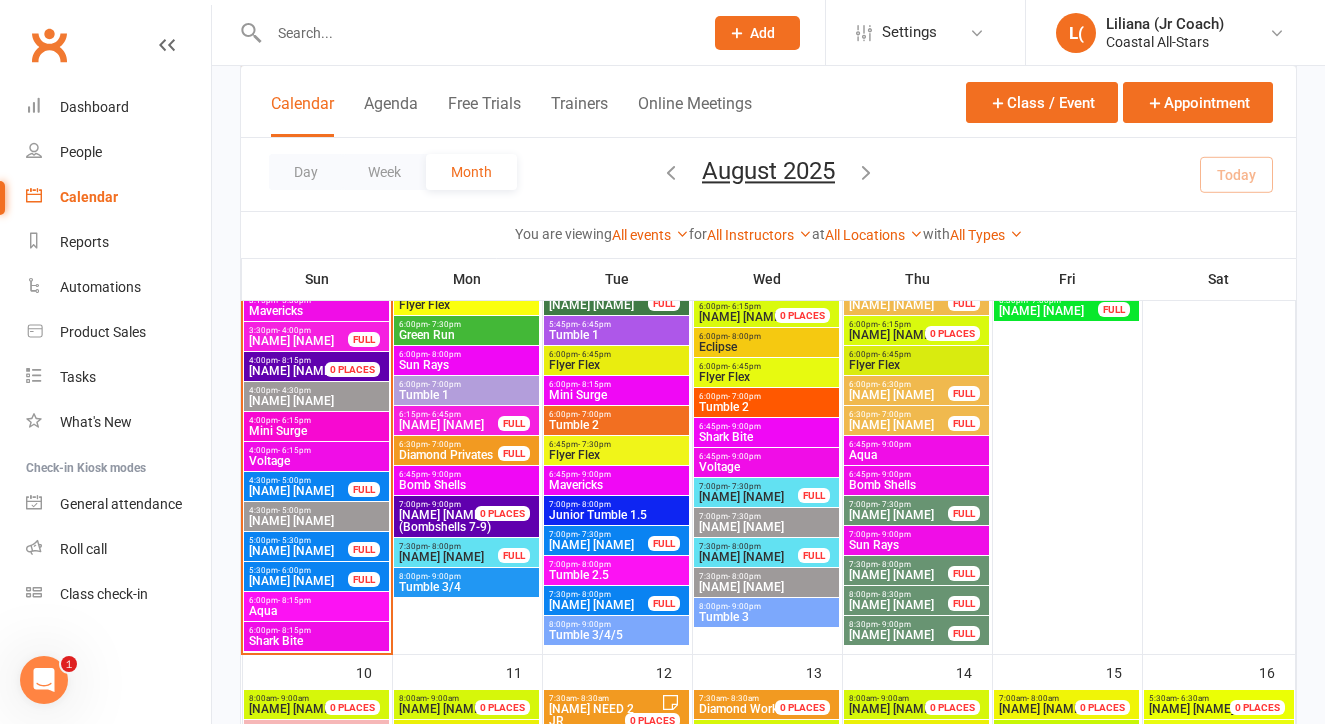 click on "[TIME] - [TIME]" at bounding box center (316, 600) 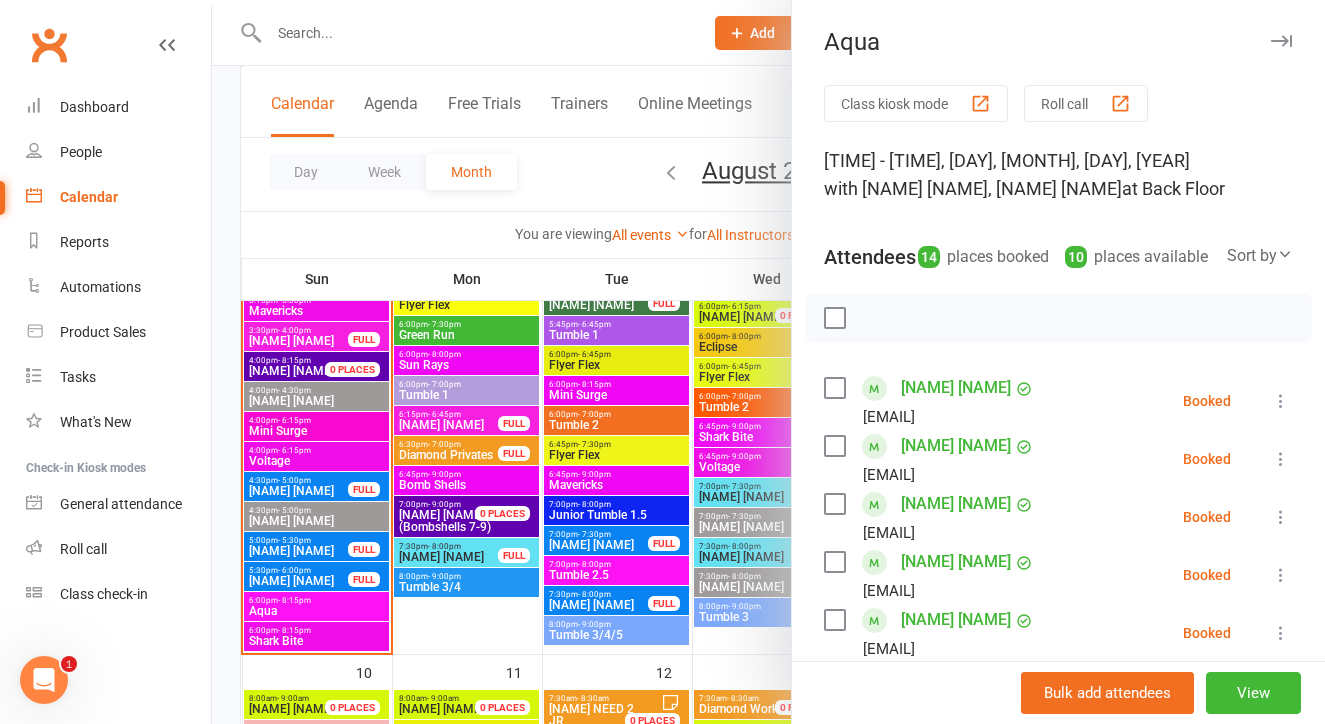 click at bounding box center (768, 362) 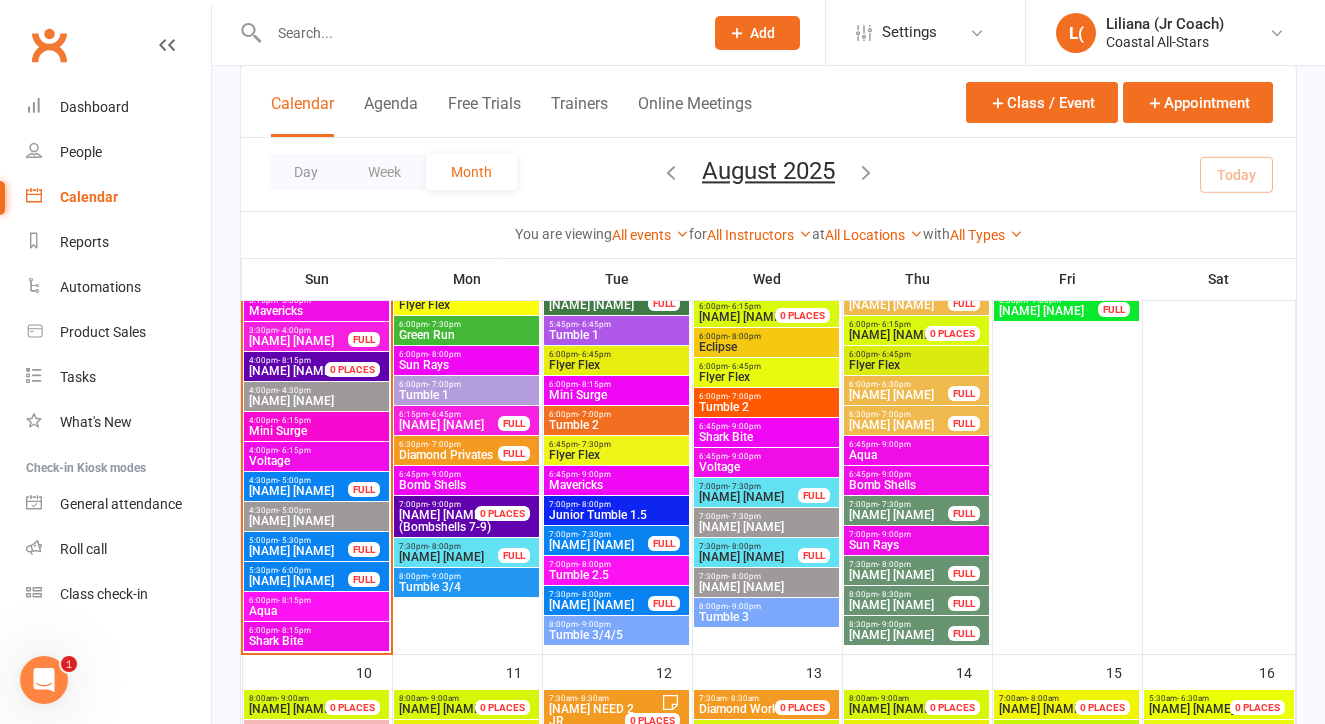 click at bounding box center (768, 362) 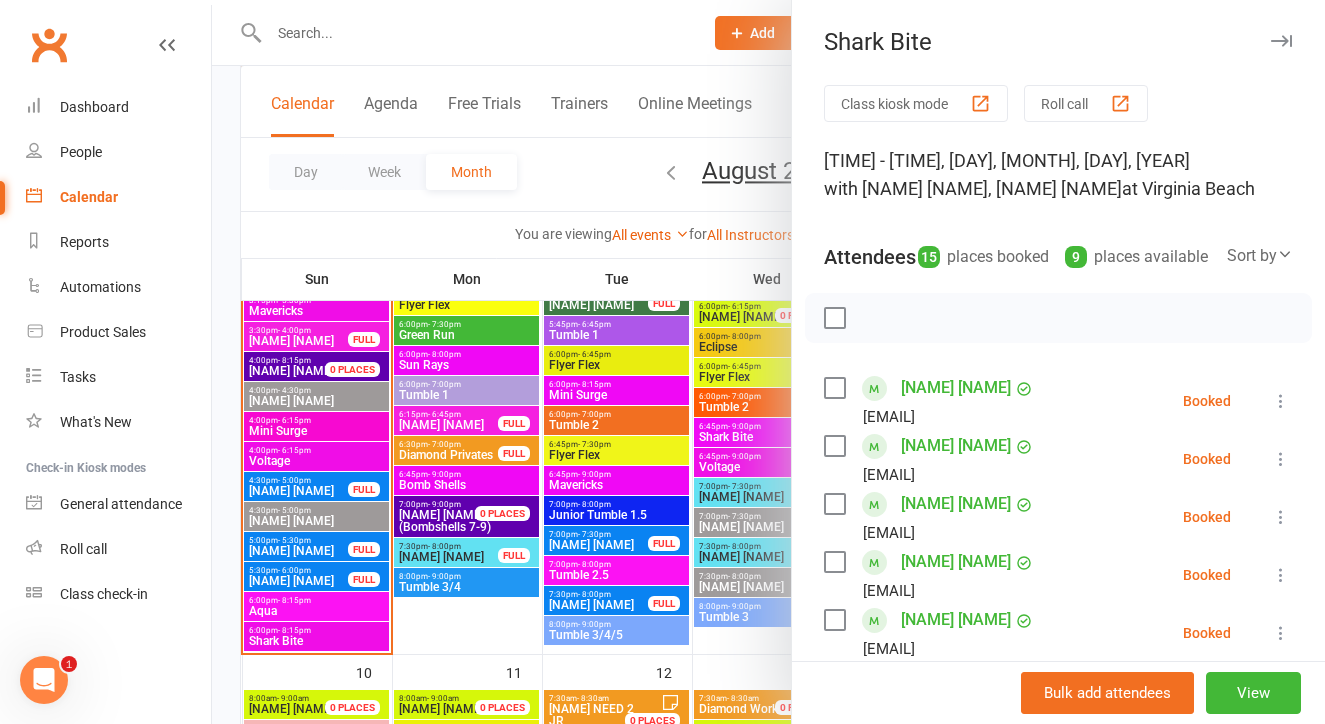 click at bounding box center [768, 362] 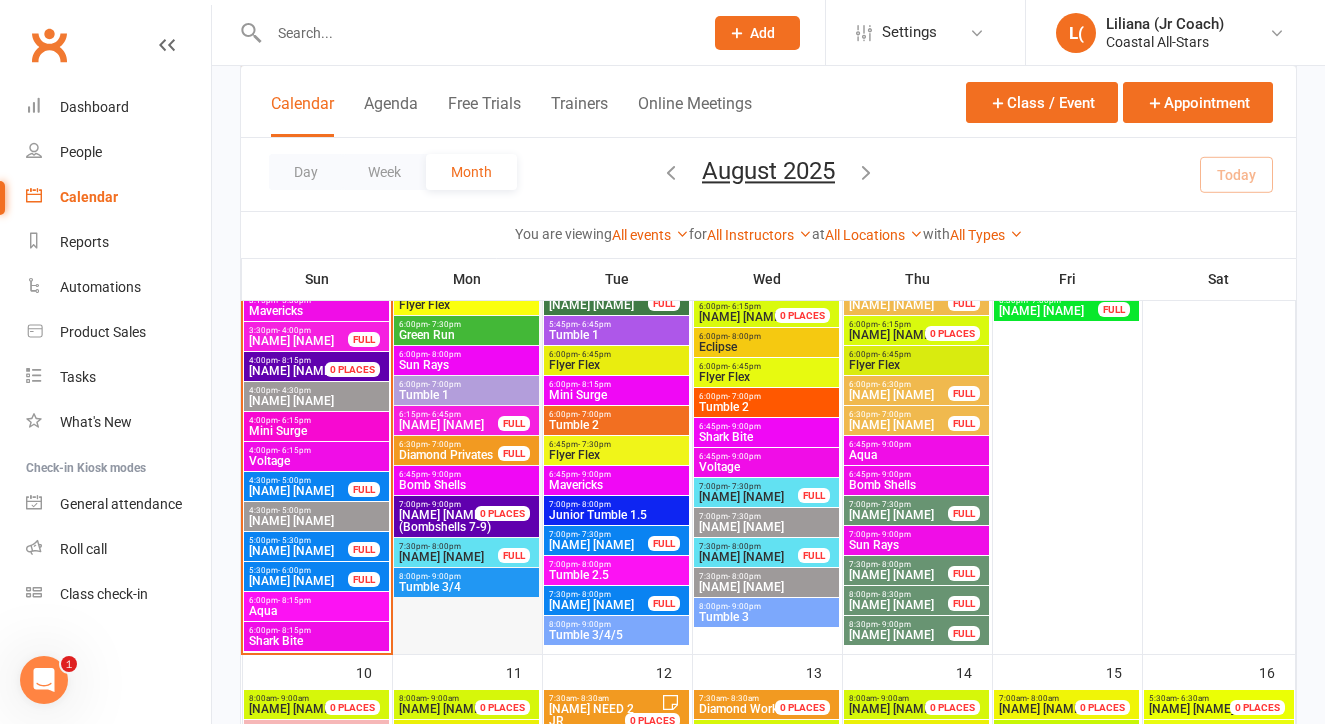 click at bounding box center [467, 262] 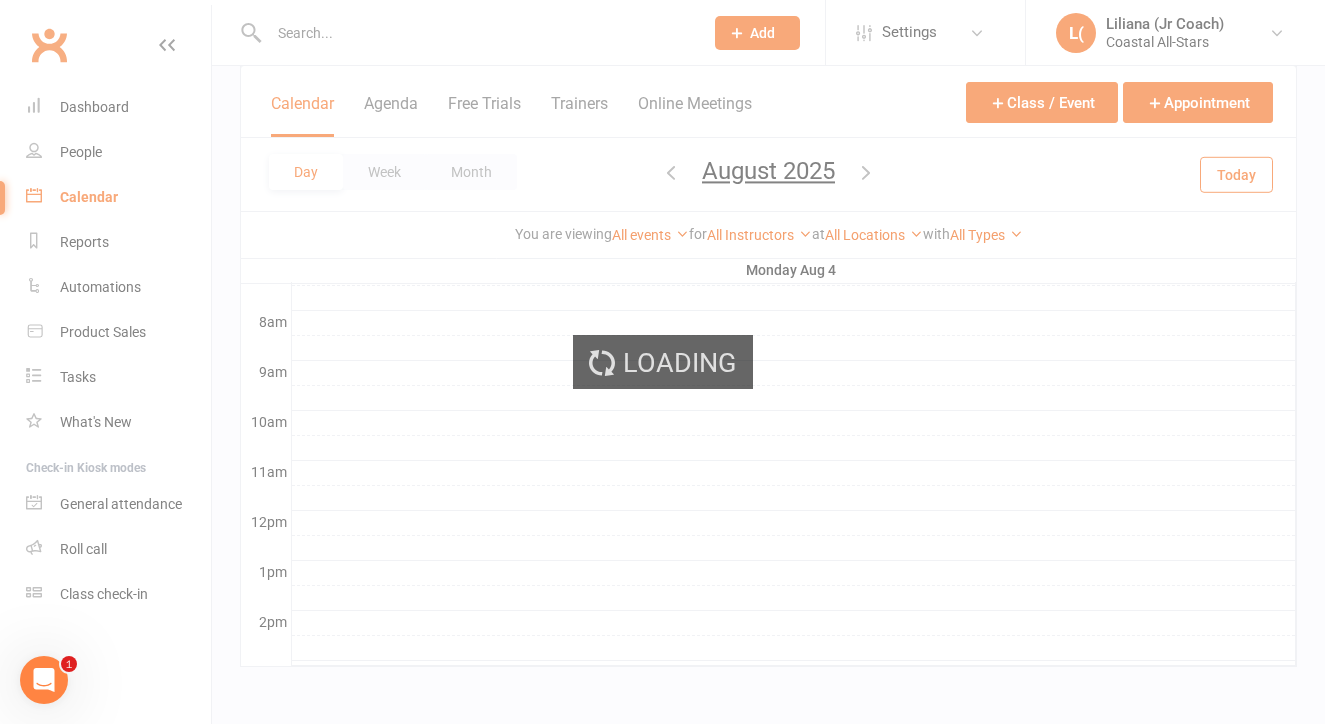 scroll, scrollTop: 513, scrollLeft: 0, axis: vertical 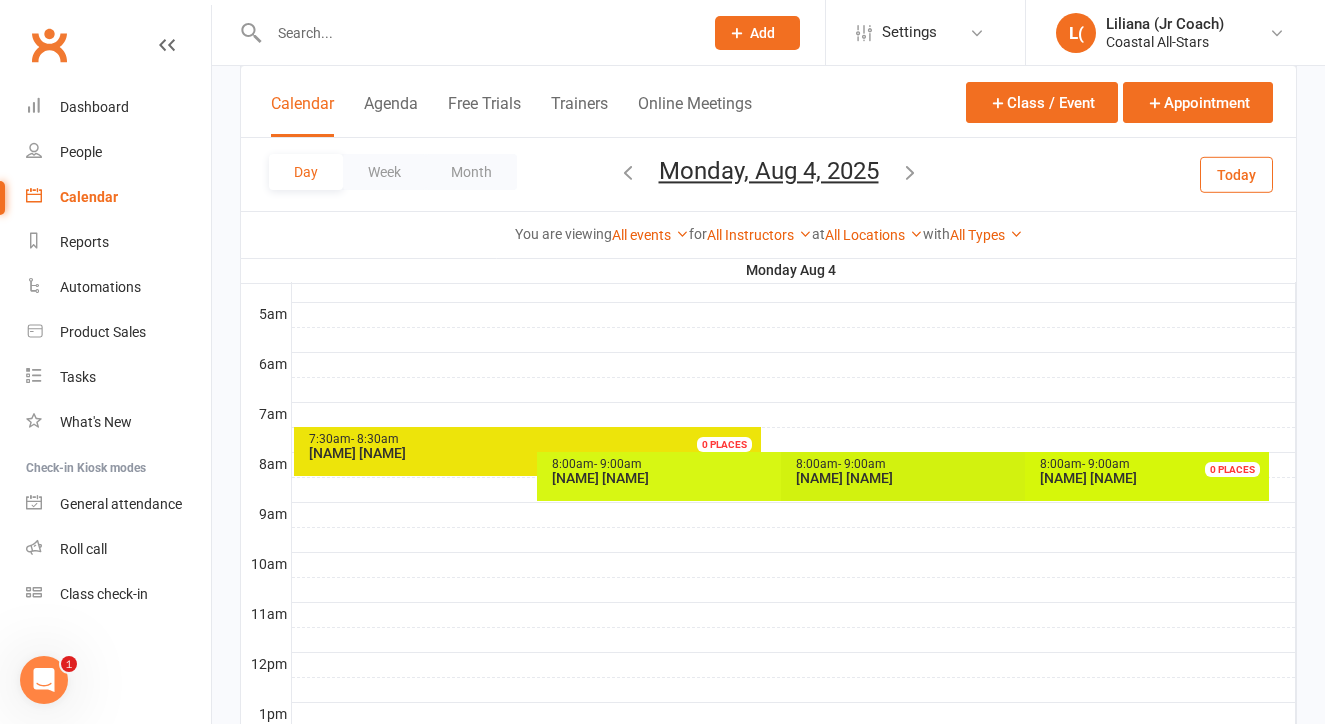 click on "Today" at bounding box center [1236, 174] 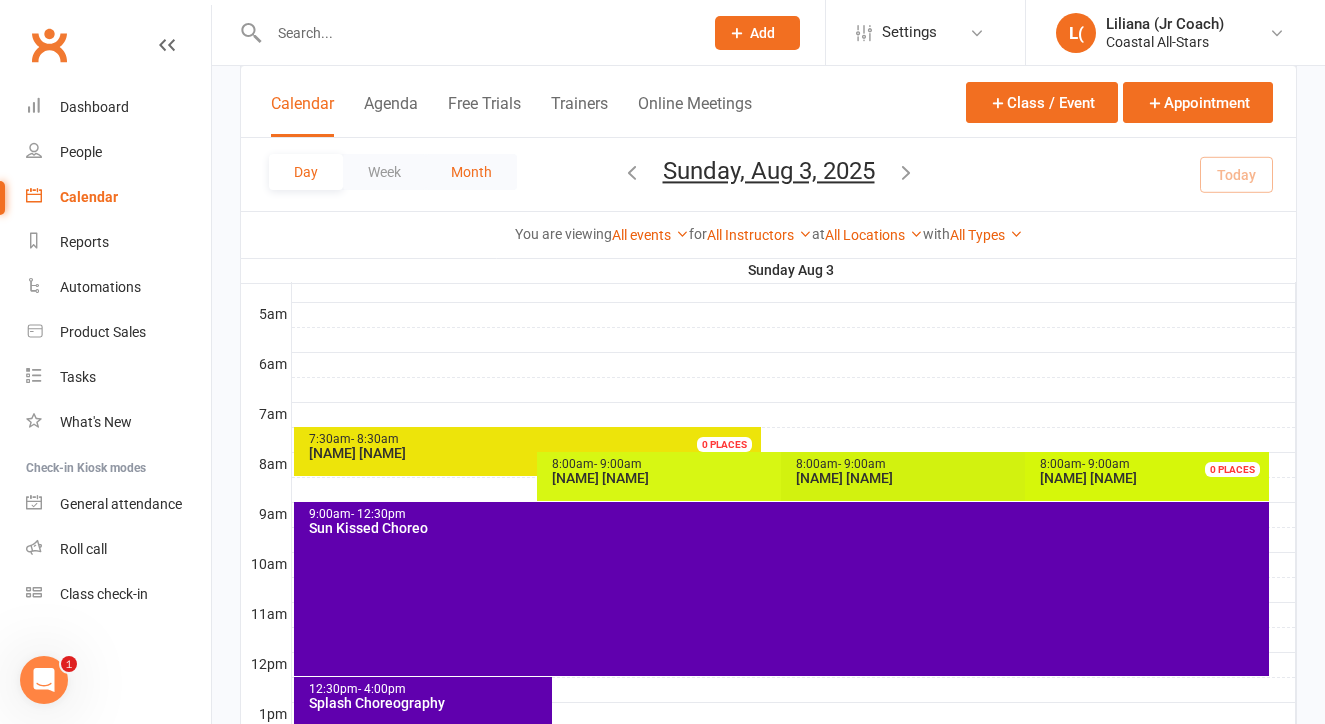 click on "Month" at bounding box center (471, 172) 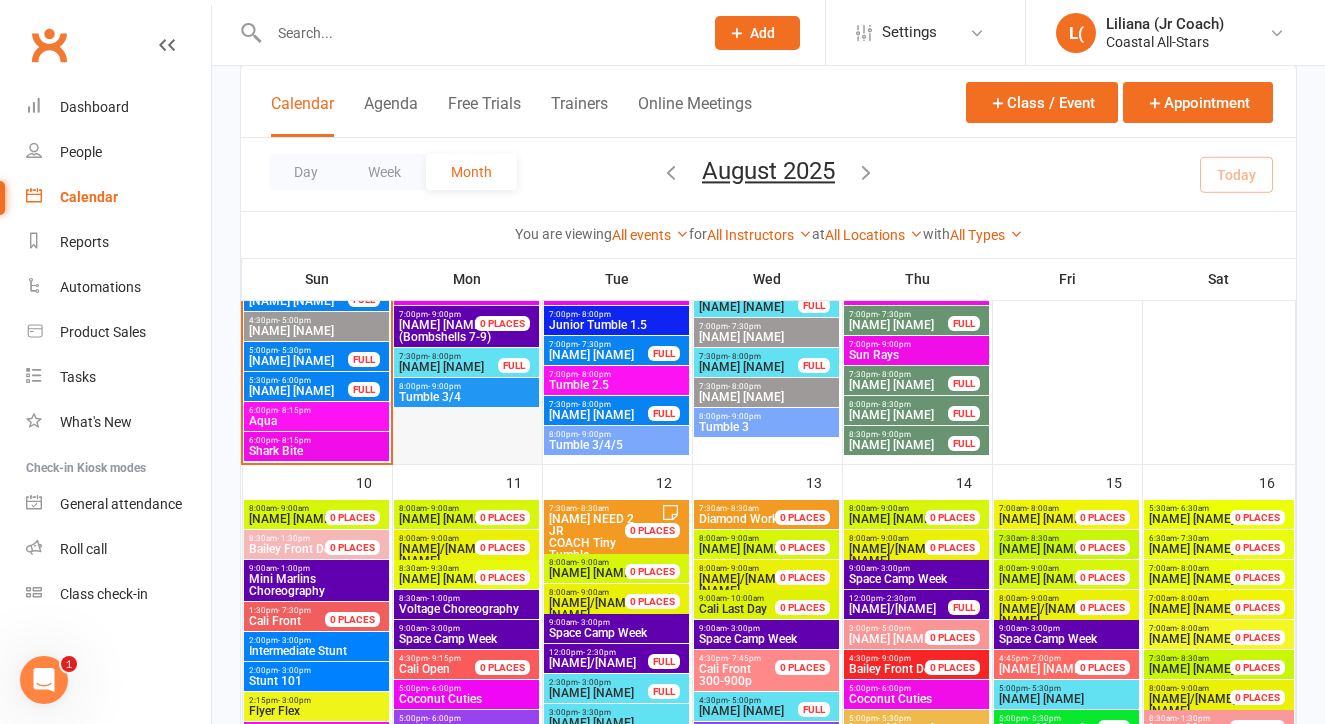 scroll, scrollTop: 1633, scrollLeft: 0, axis: vertical 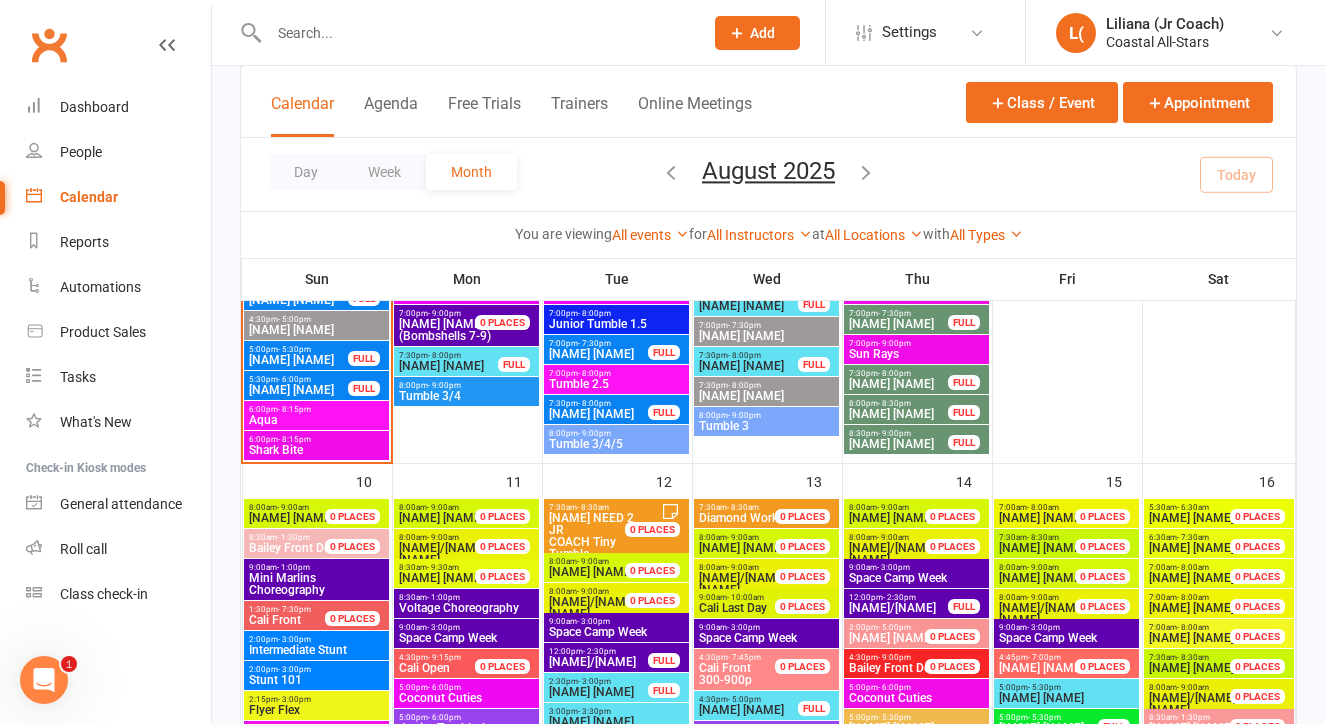 click on "- 9:30am" at bounding box center (443, 567) 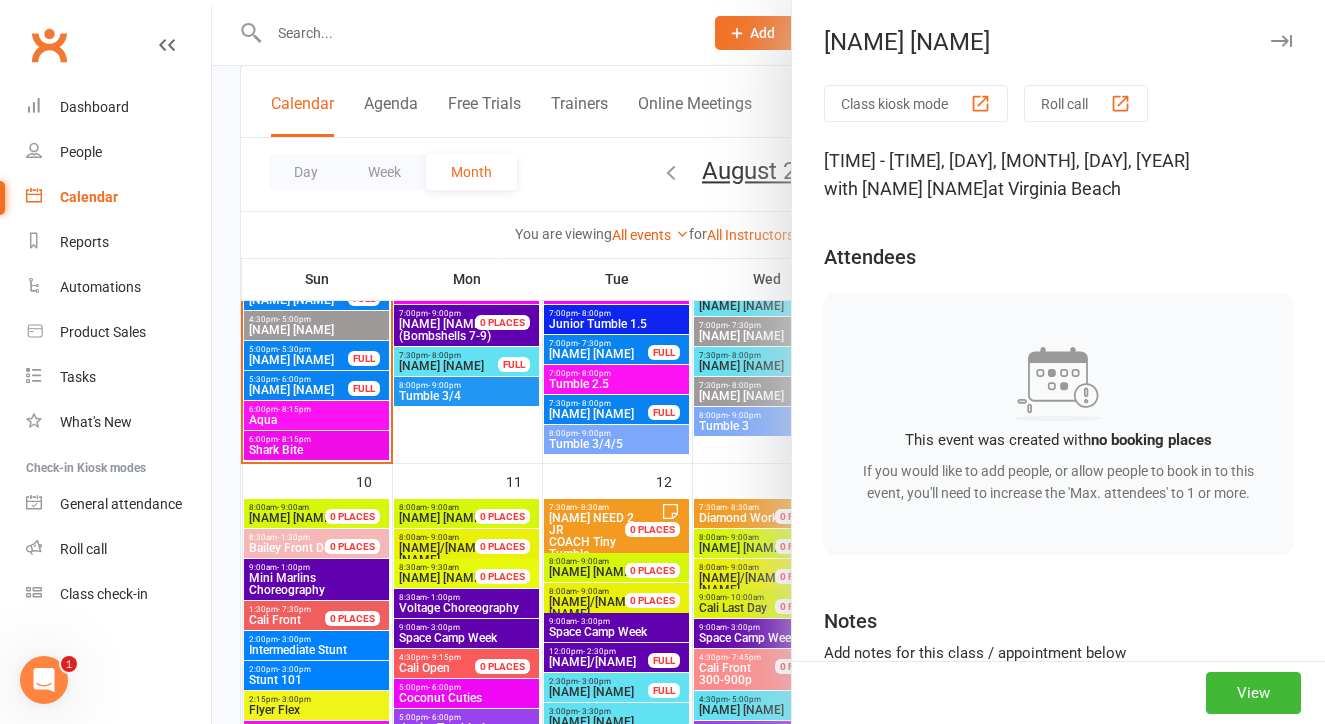 click at bounding box center [768, 362] 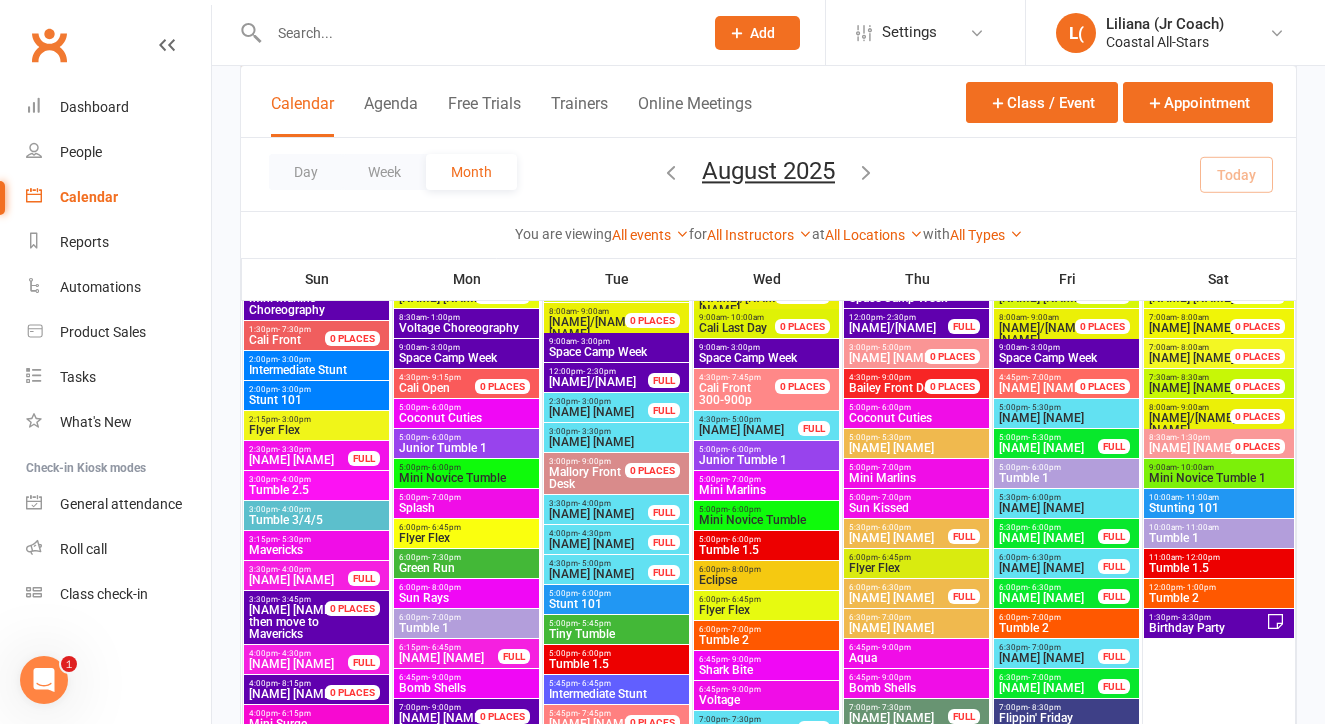 scroll, scrollTop: 1915, scrollLeft: 0, axis: vertical 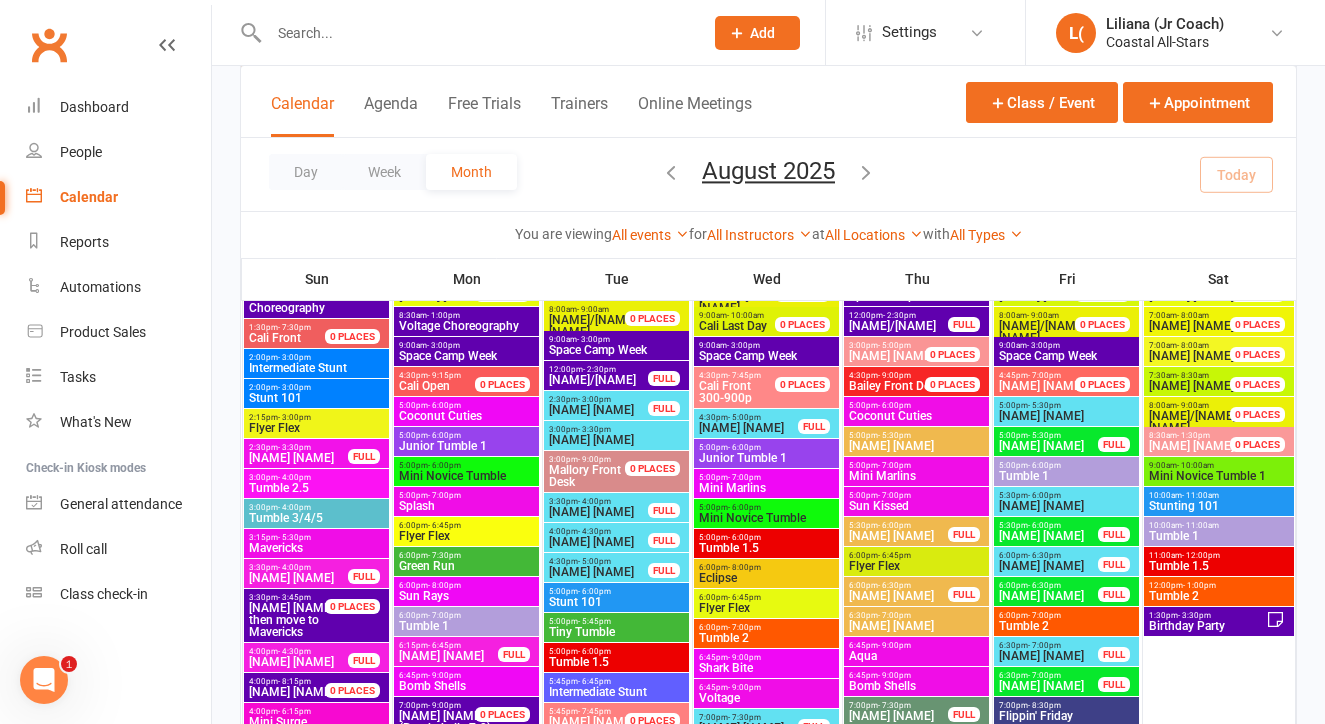 click on "Green Run" at bounding box center (466, 566) 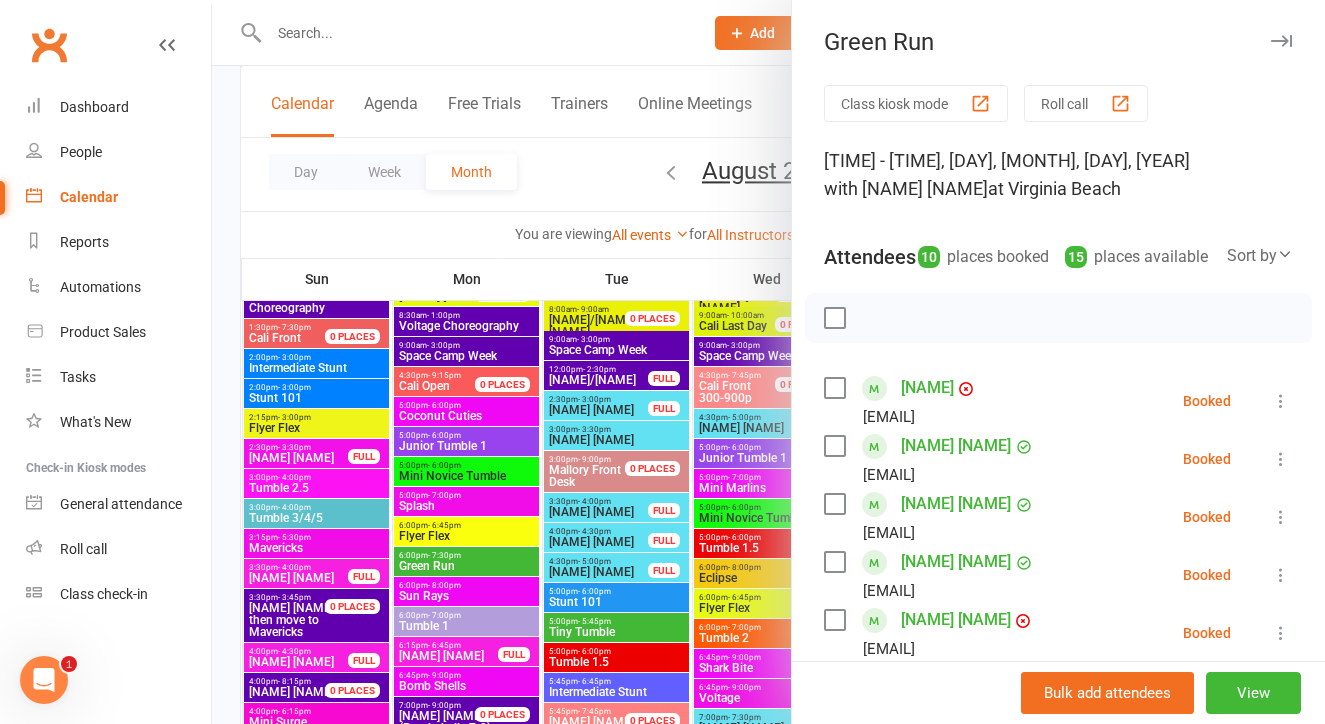 click at bounding box center [768, 362] 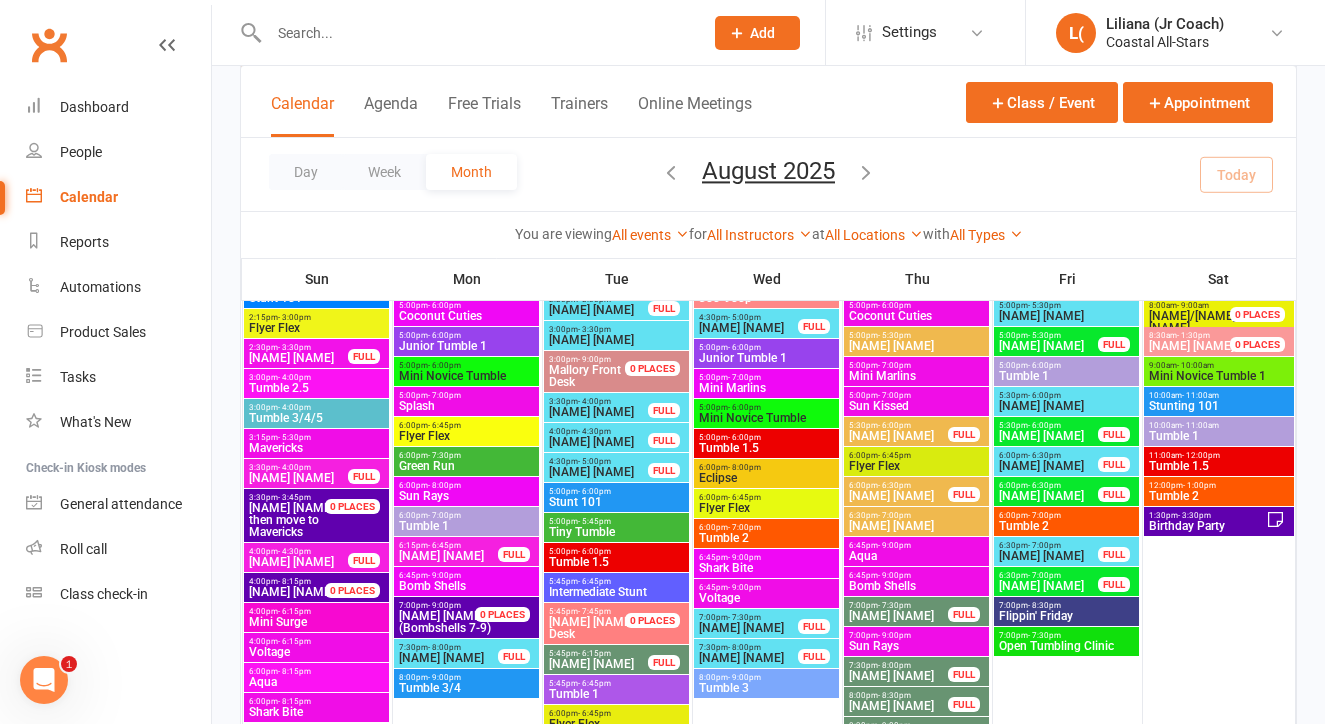 scroll, scrollTop: 2015, scrollLeft: 0, axis: vertical 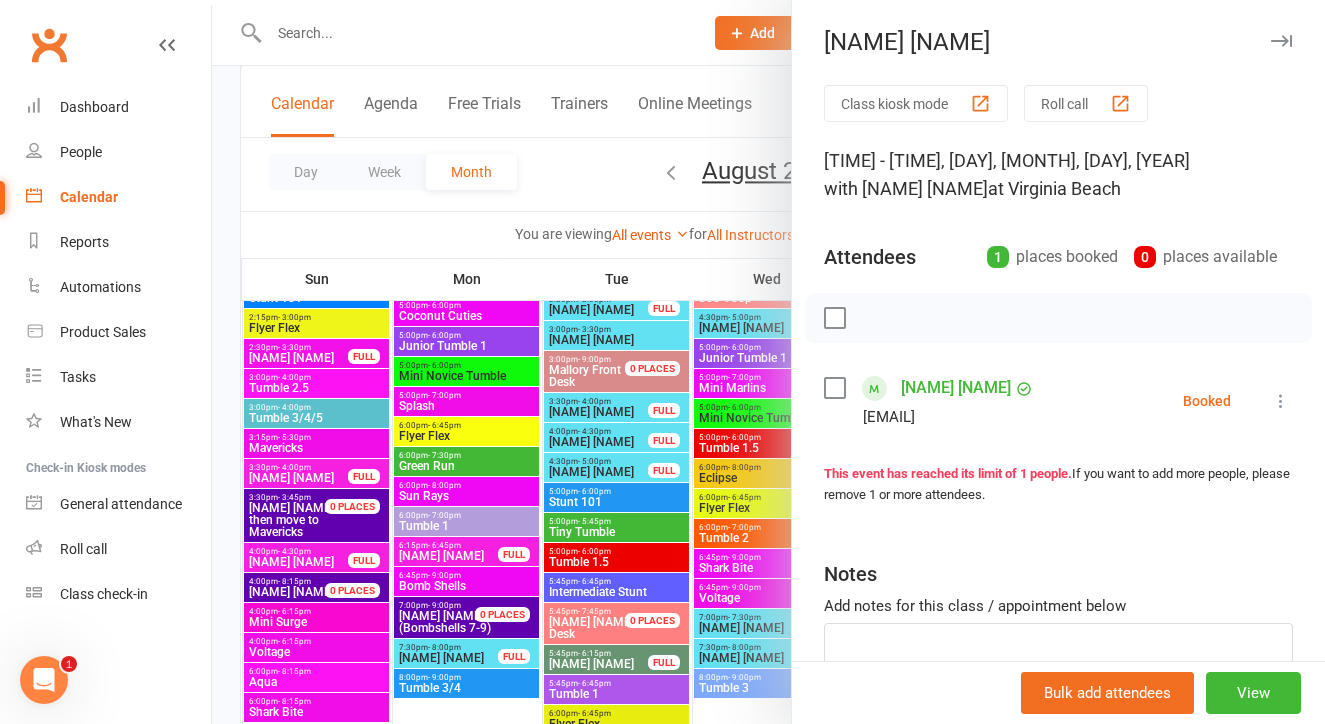 click at bounding box center [768, 362] 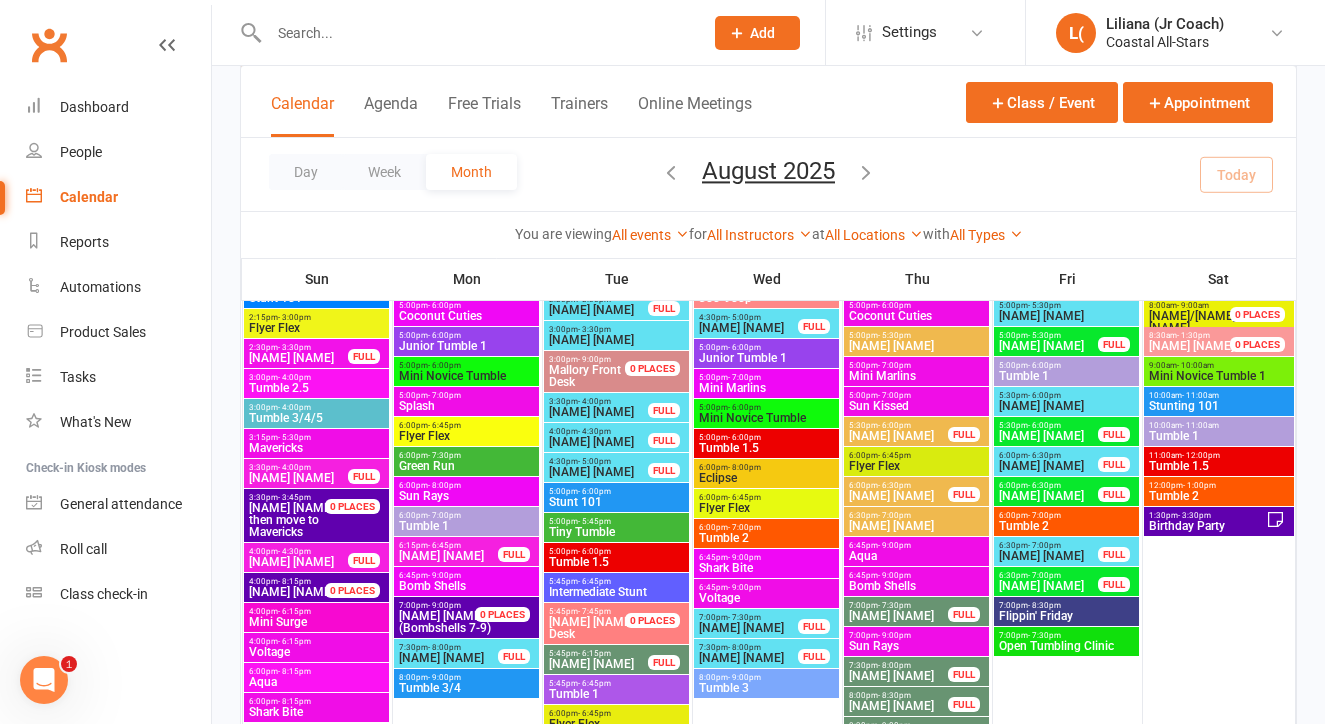 click on "- 9:00pm" at bounding box center (444, 677) 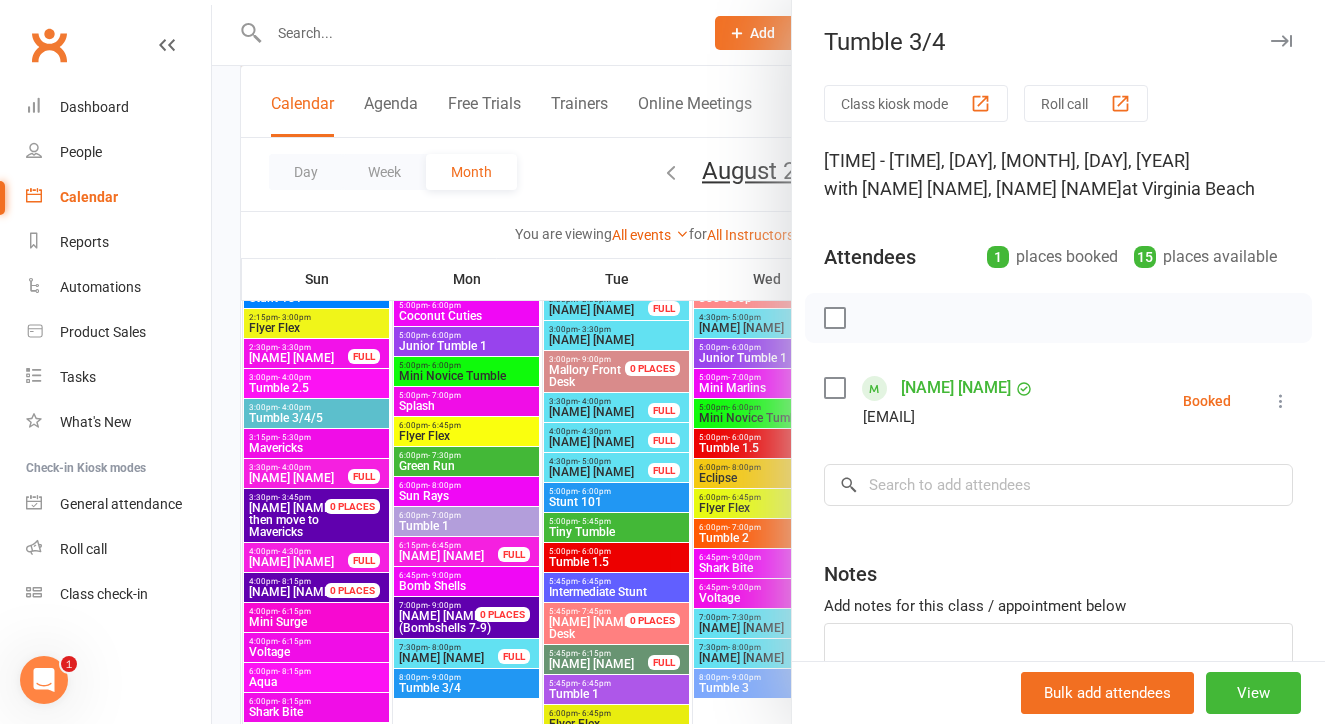click at bounding box center (768, 362) 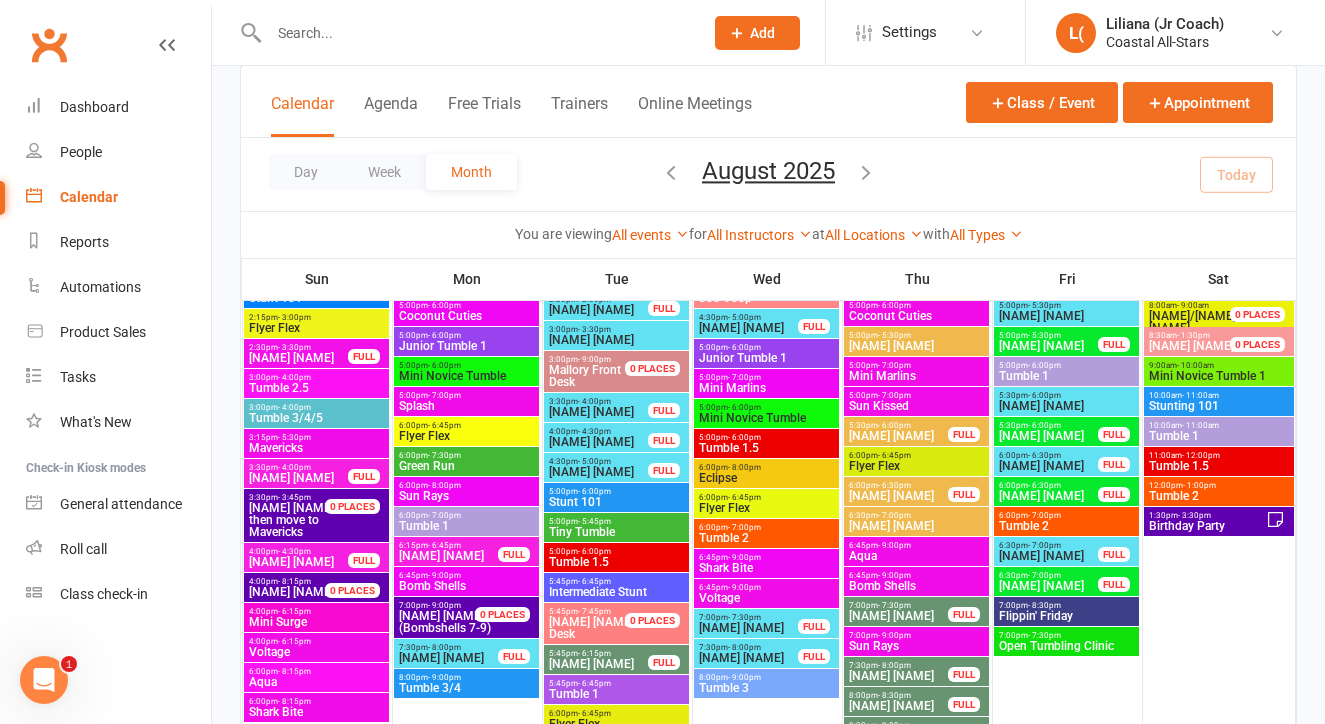 click on "Tumble 3/4" at bounding box center [466, 688] 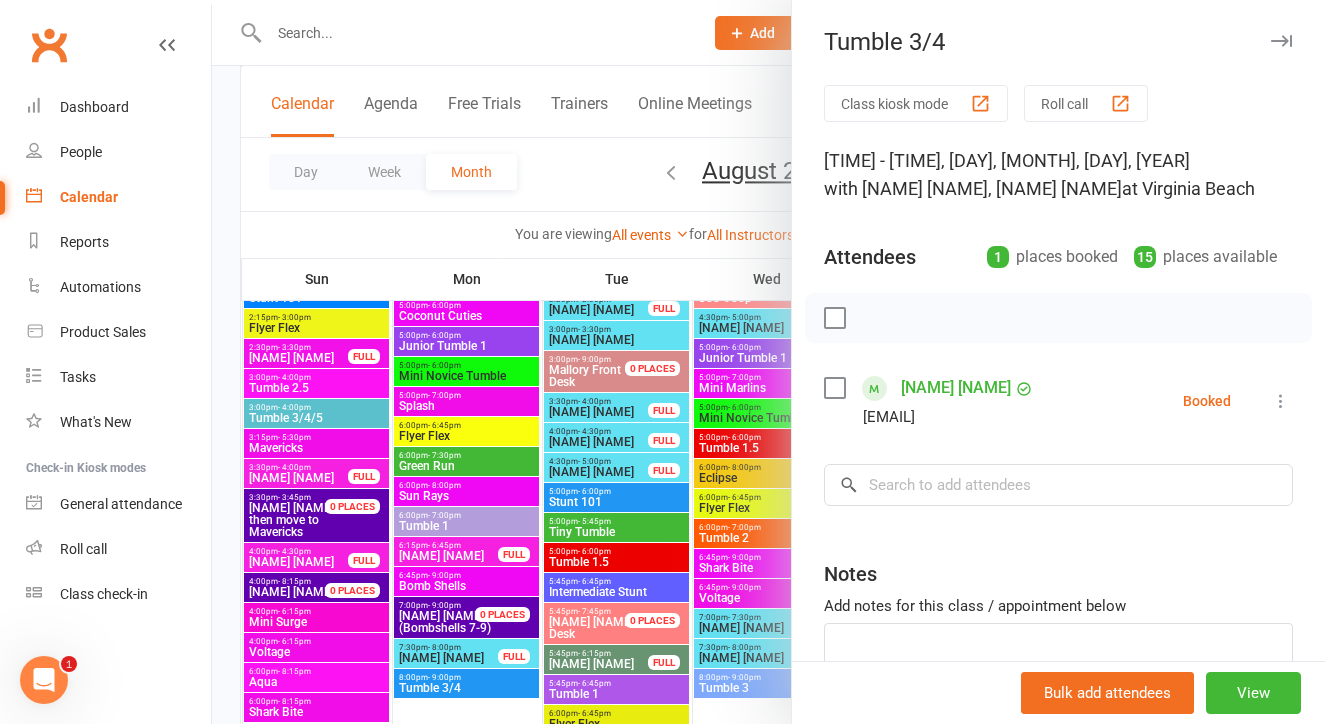 click at bounding box center [768, 362] 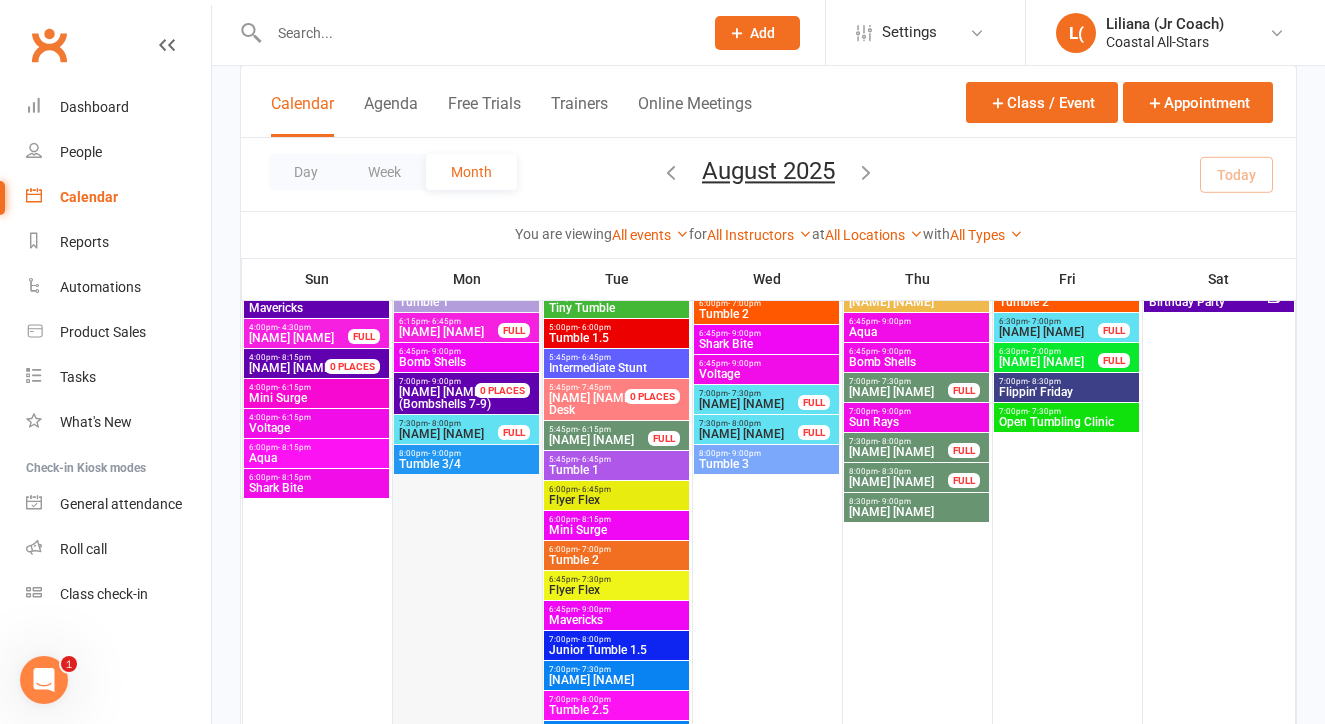 scroll, scrollTop: 2250, scrollLeft: 0, axis: vertical 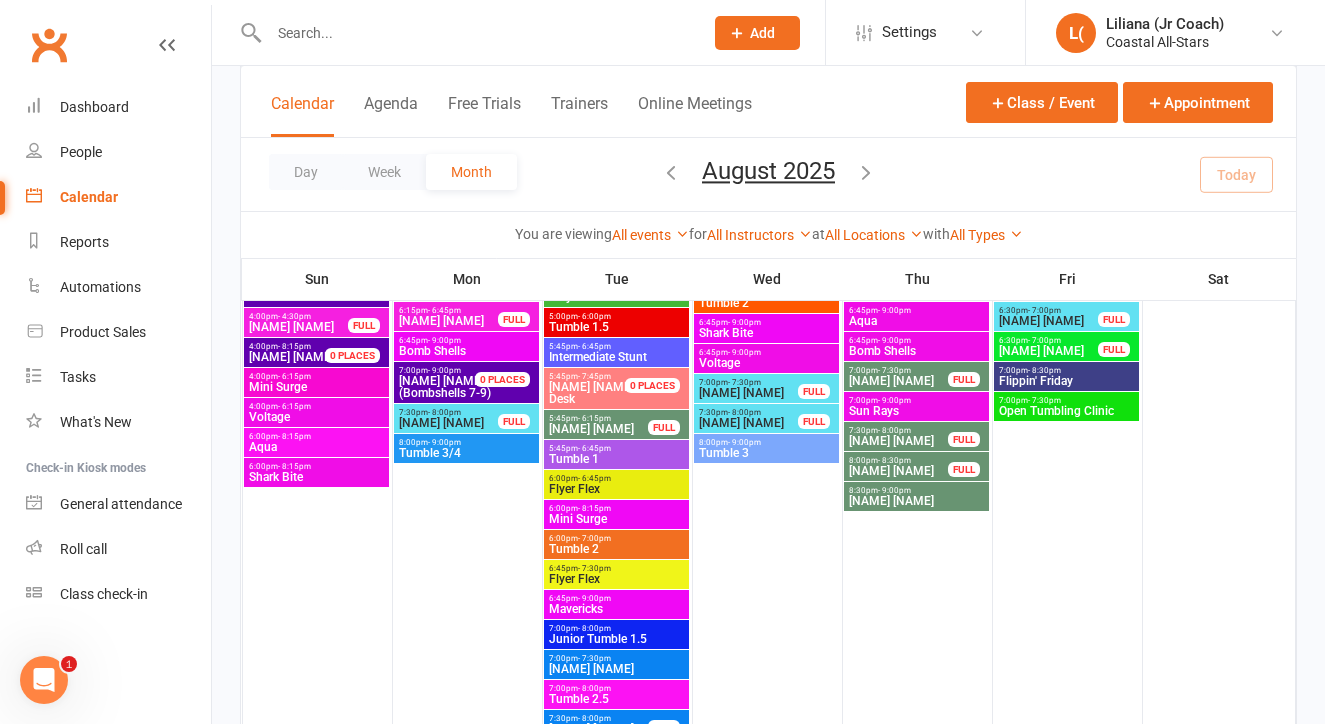 click on "6:00pm  - 6:45pm" at bounding box center [616, 478] 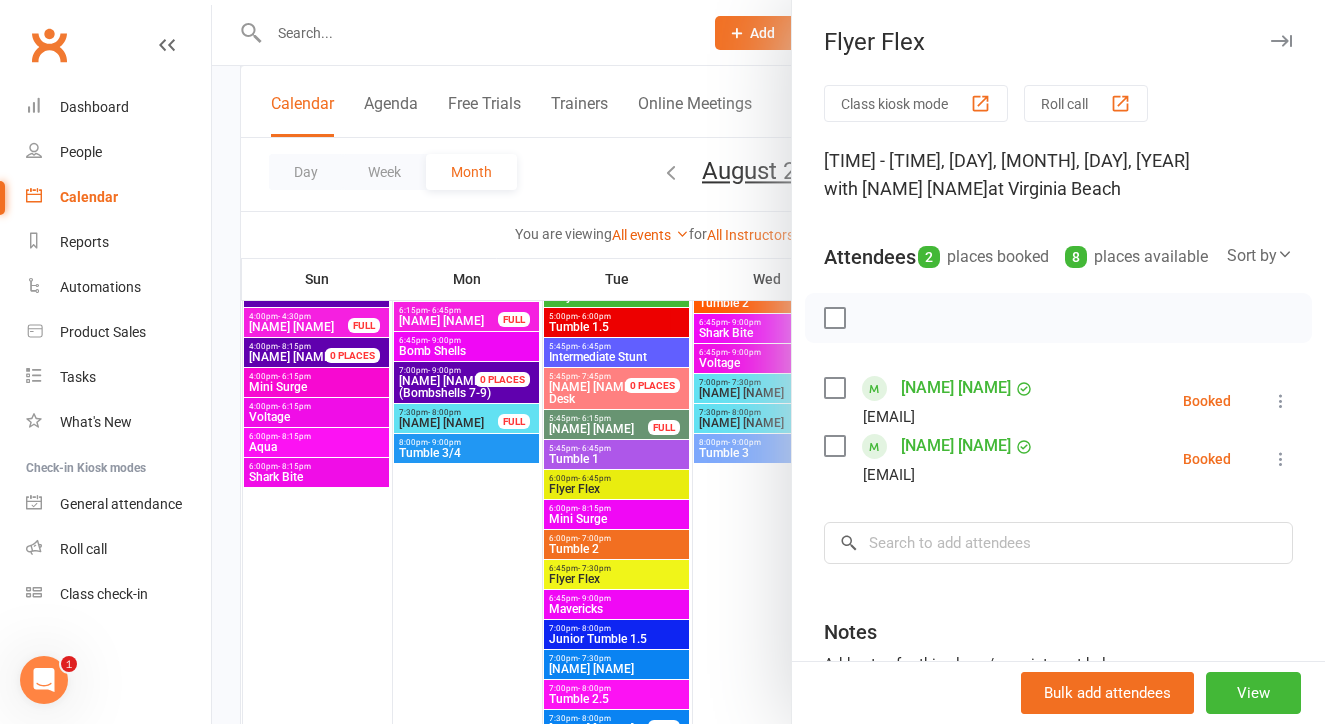 click at bounding box center (768, 362) 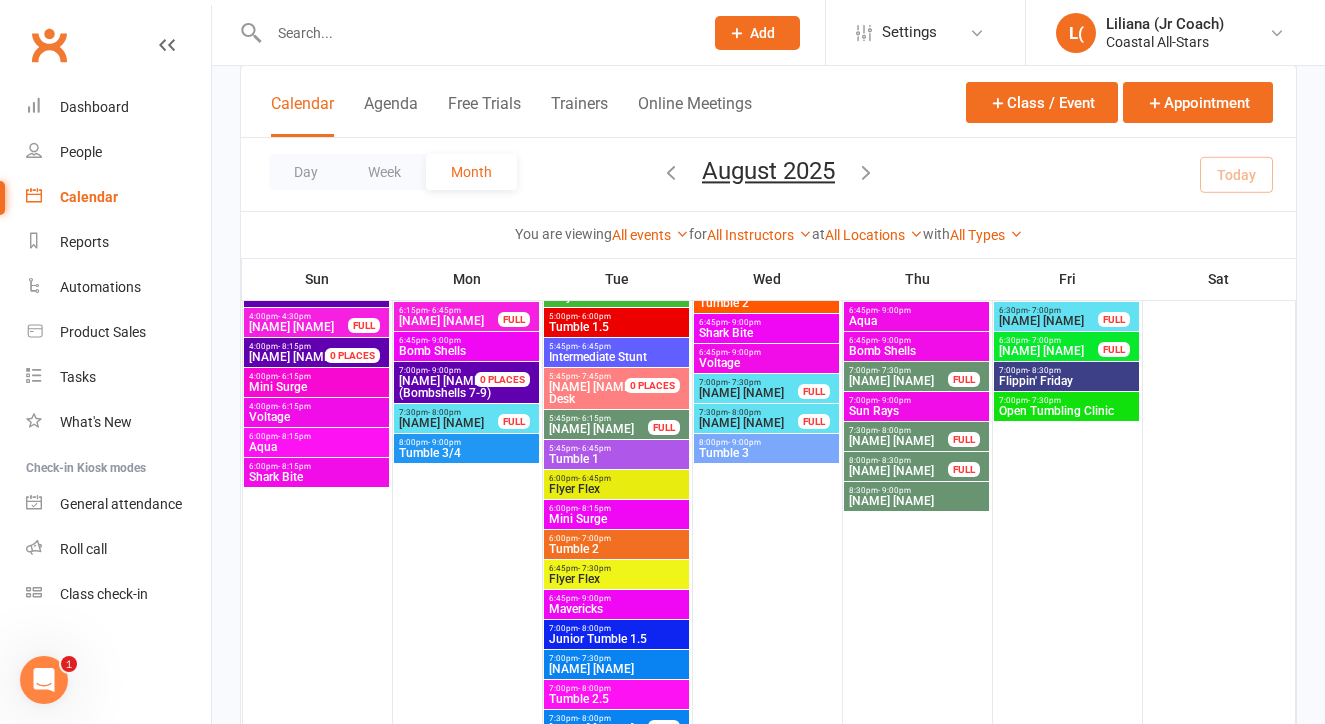 click on "- 7:30pm" at bounding box center (594, 568) 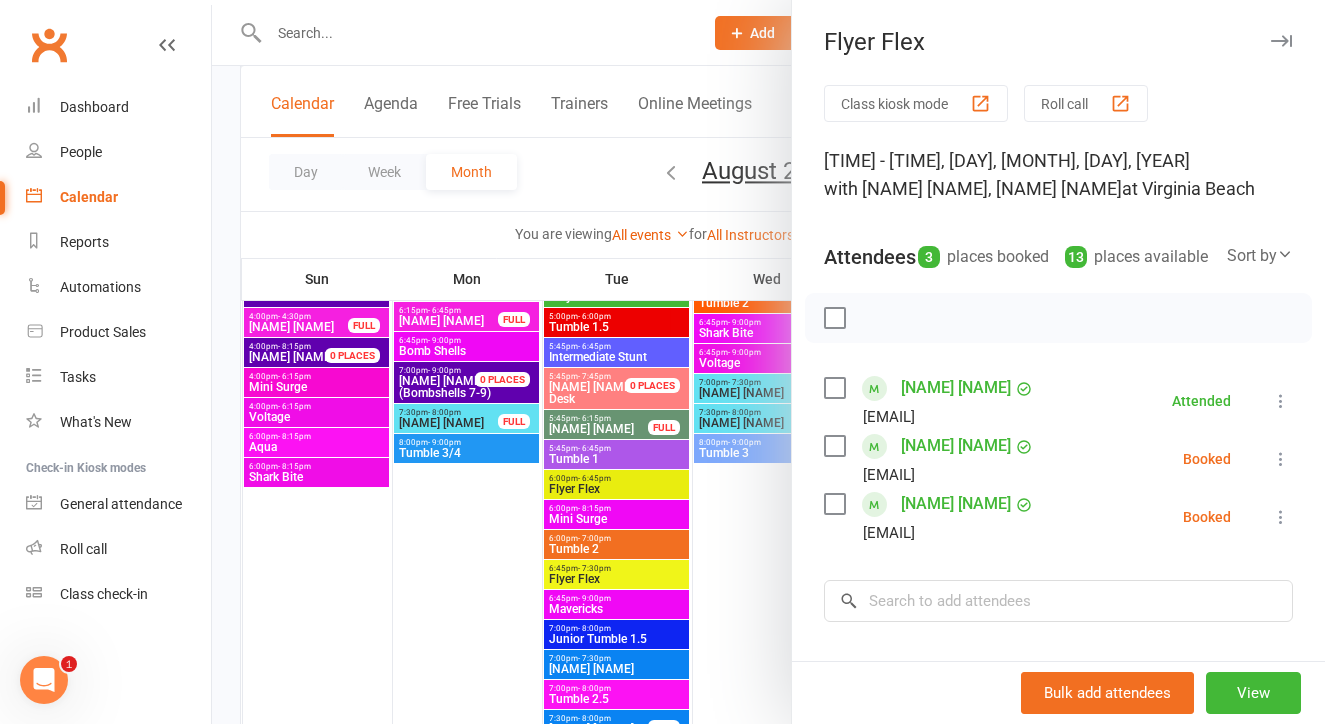 click at bounding box center (768, 362) 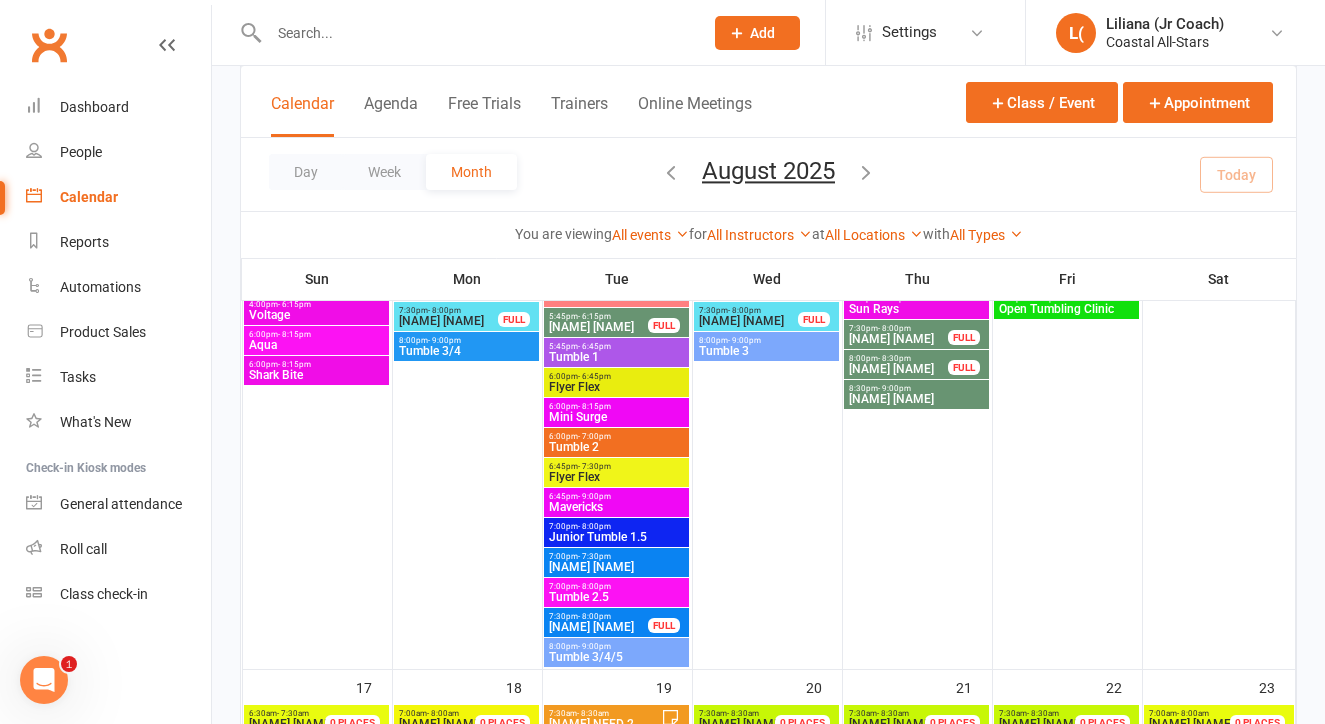 scroll, scrollTop: 2356, scrollLeft: 0, axis: vertical 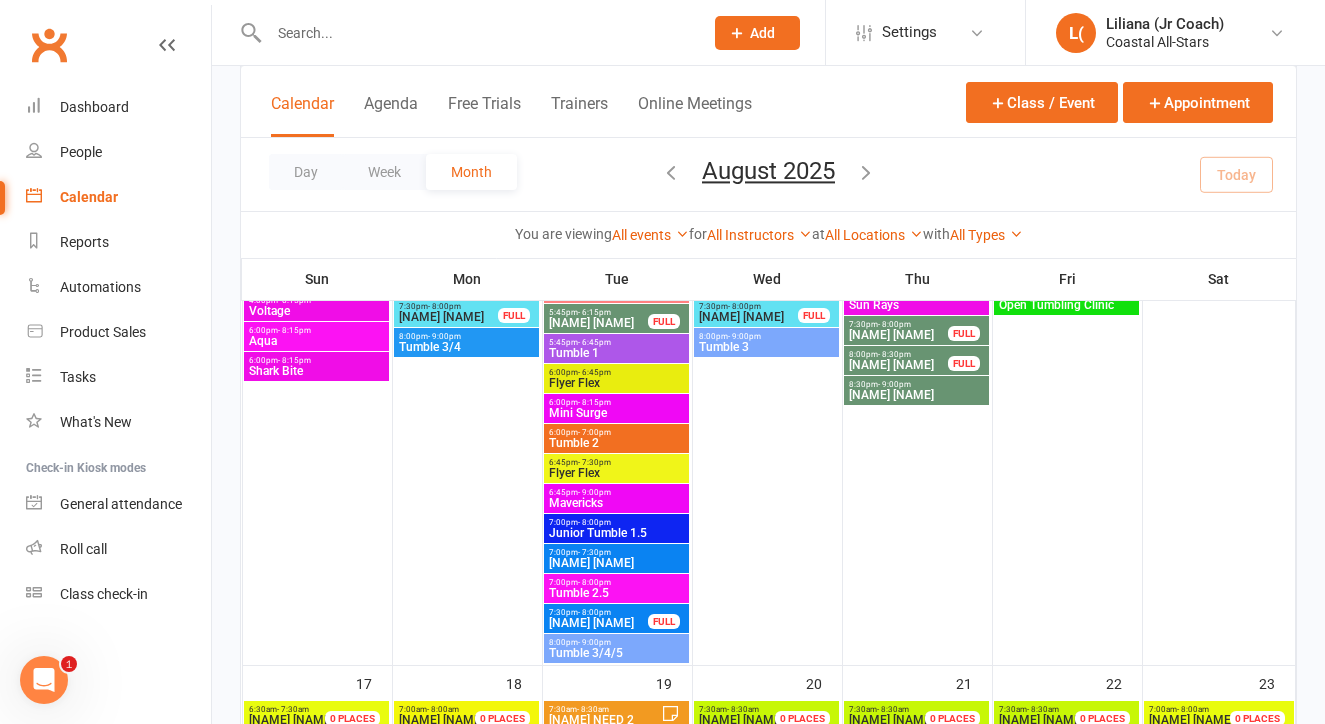 click on "- 9:00pm" at bounding box center [594, 492] 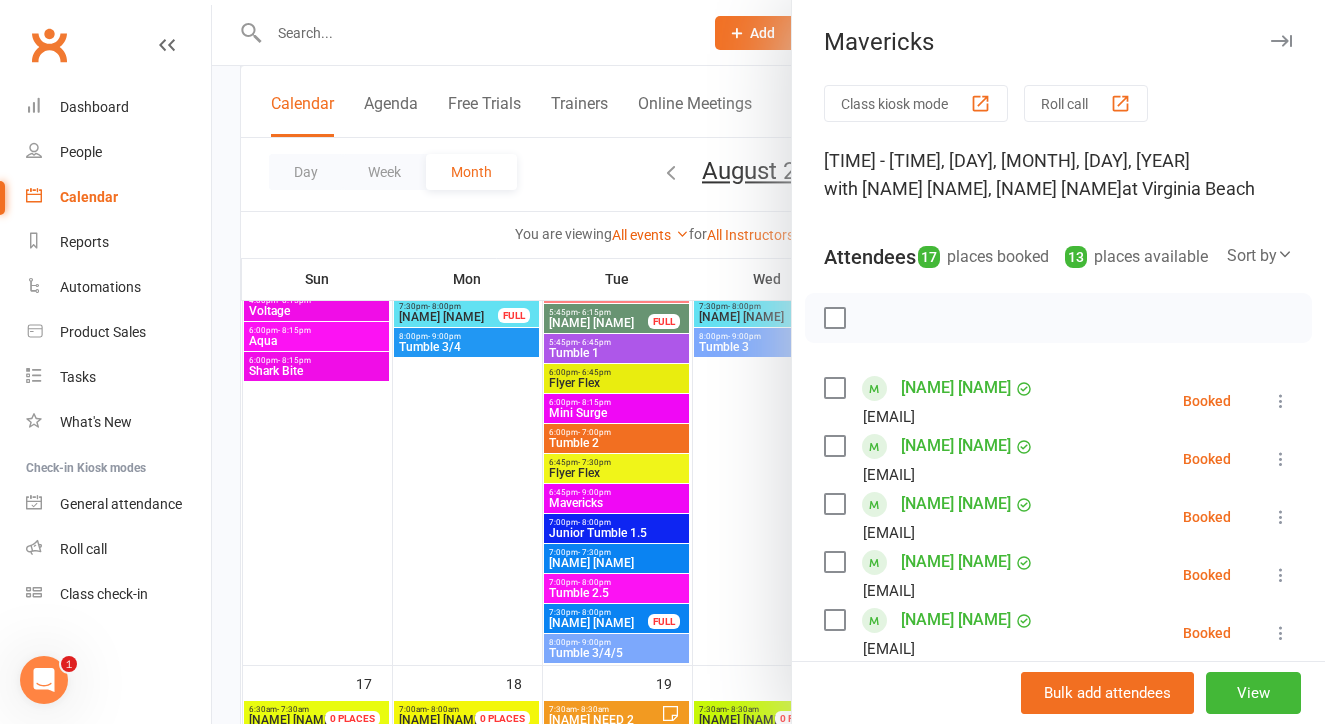 click at bounding box center [768, 362] 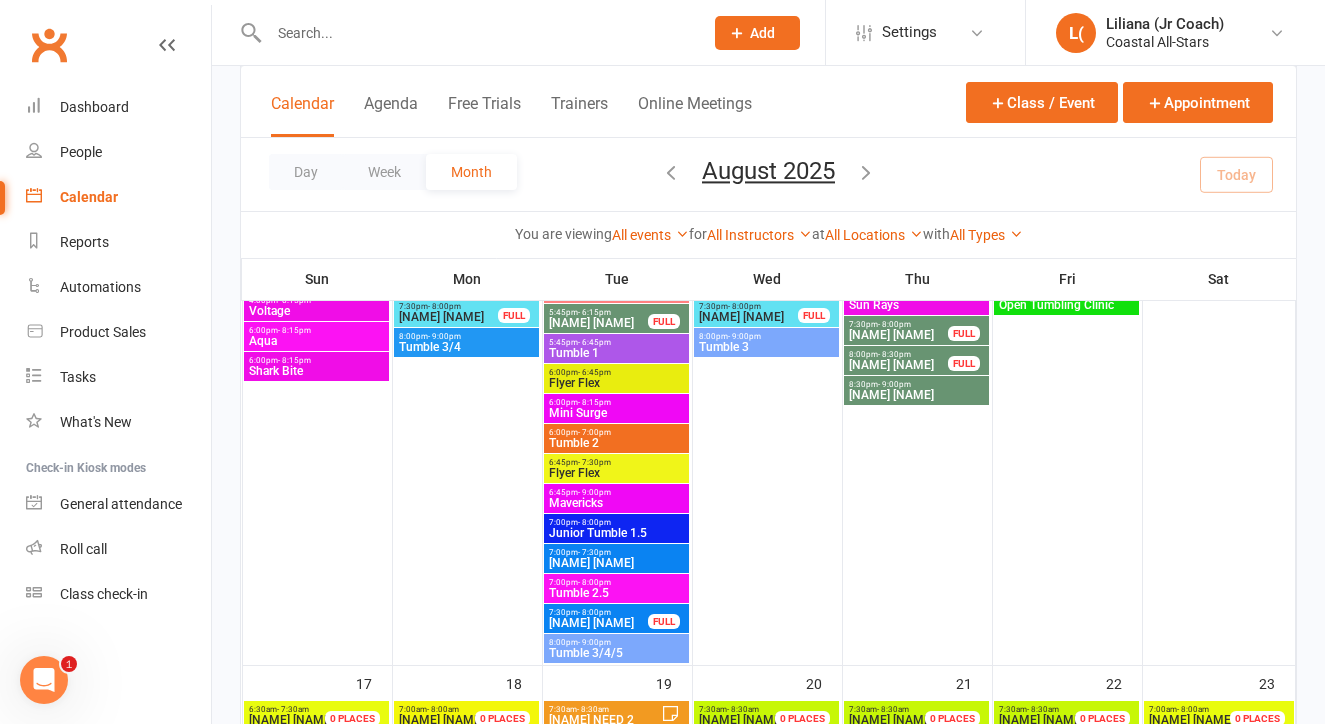 click on "Tumble 3/4/5" at bounding box center (616, 653) 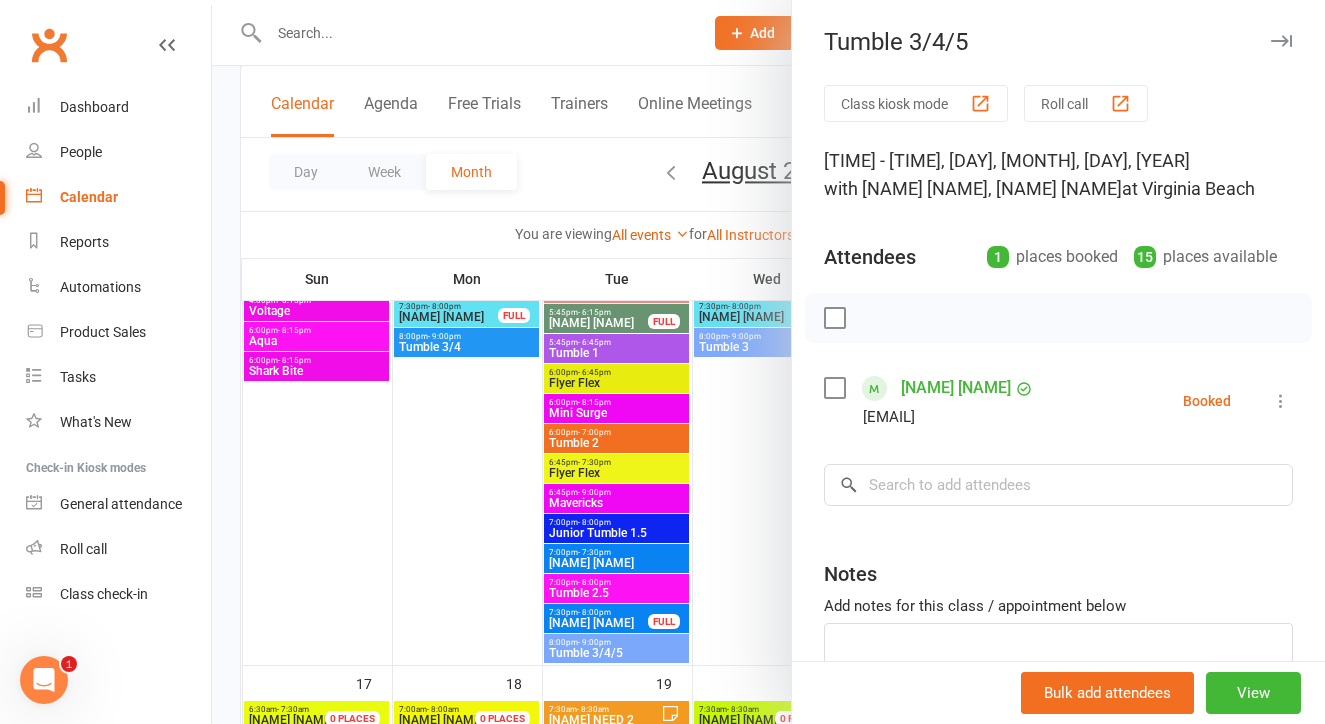 click at bounding box center (768, 362) 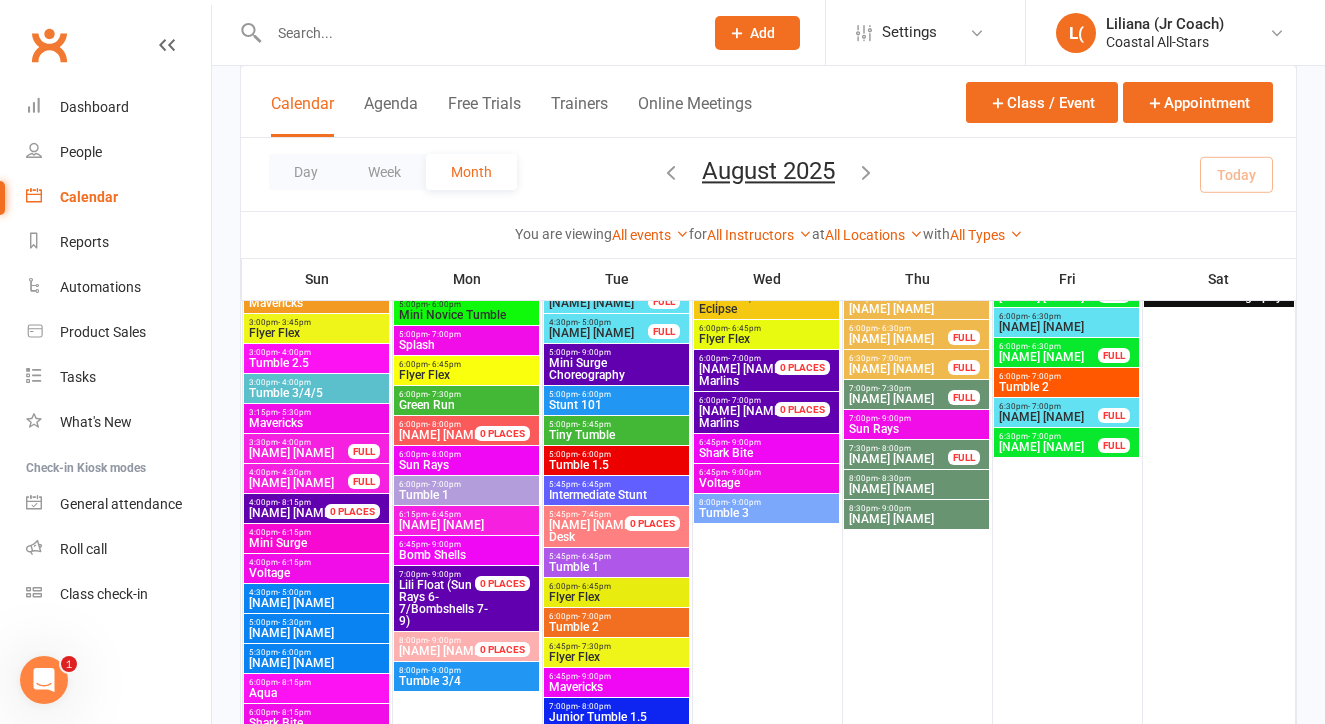 scroll, scrollTop: 3062, scrollLeft: 0, axis: vertical 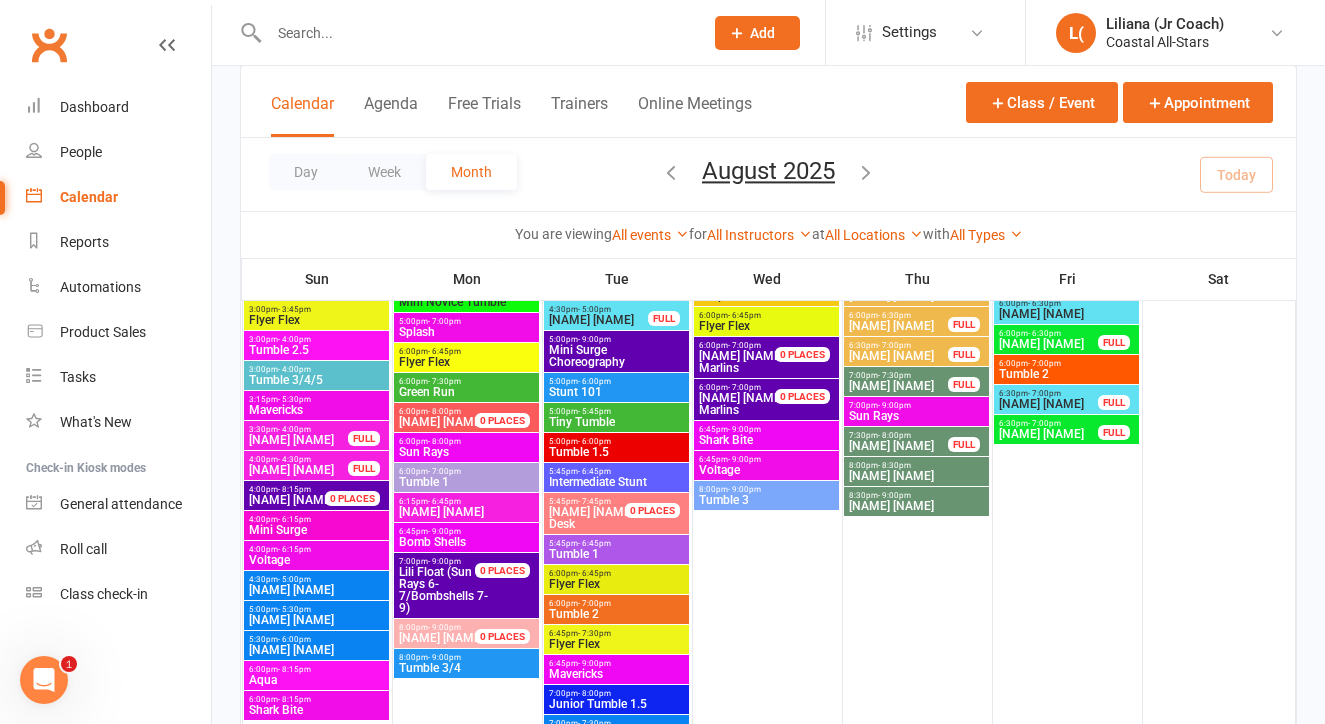 click on "Flyer Flex" at bounding box center [616, 644] 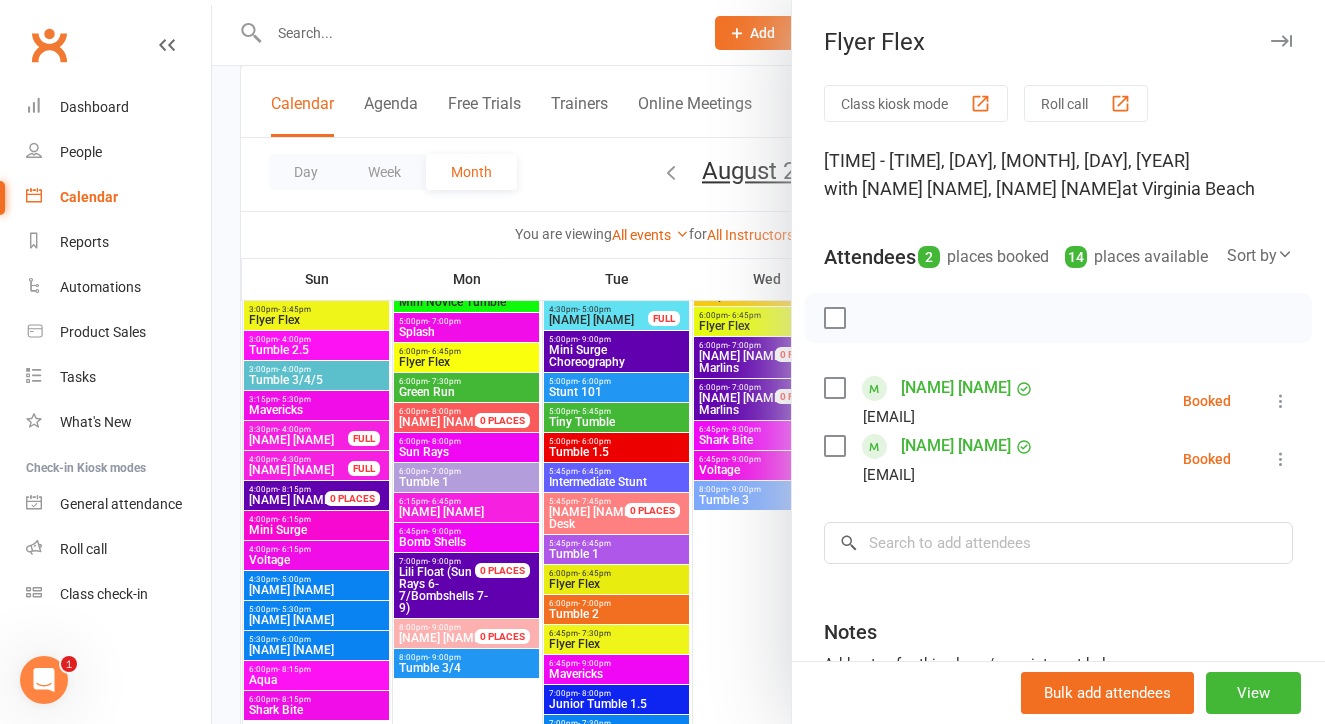 click at bounding box center (768, 362) 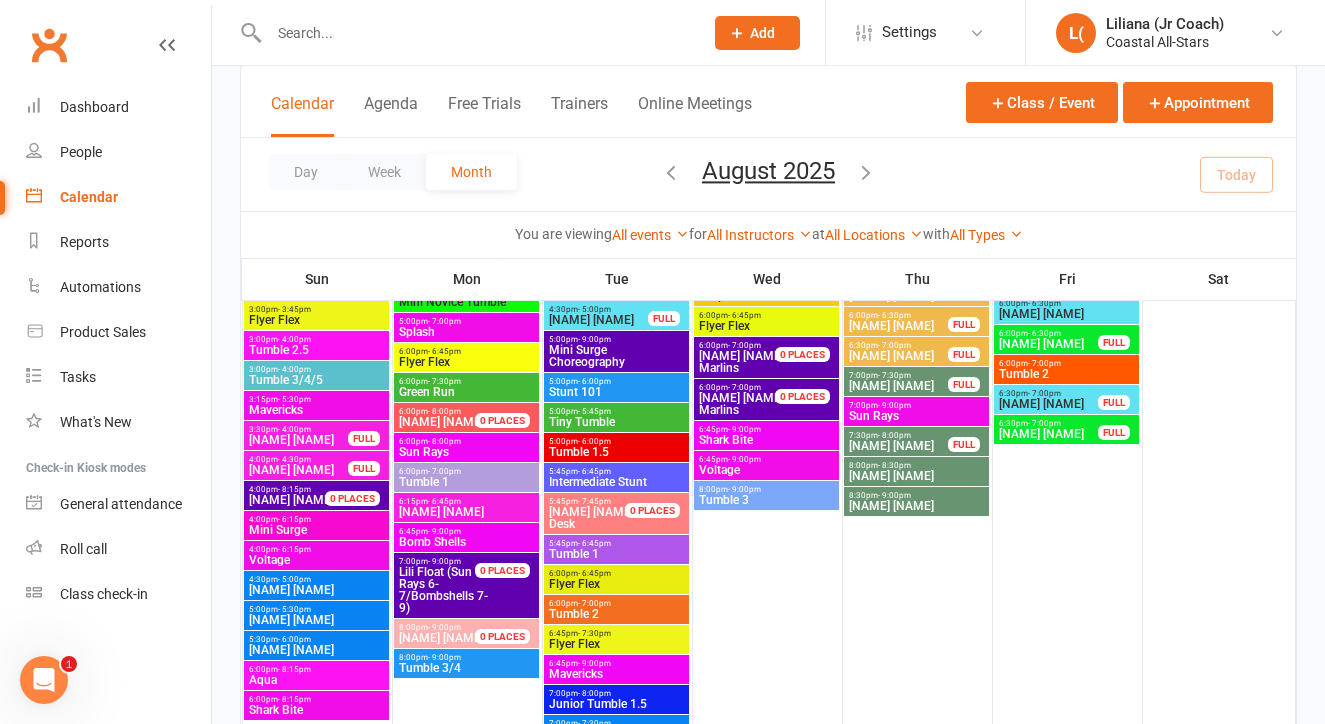 click on "6:00pm  - 6:45pm" at bounding box center (616, 573) 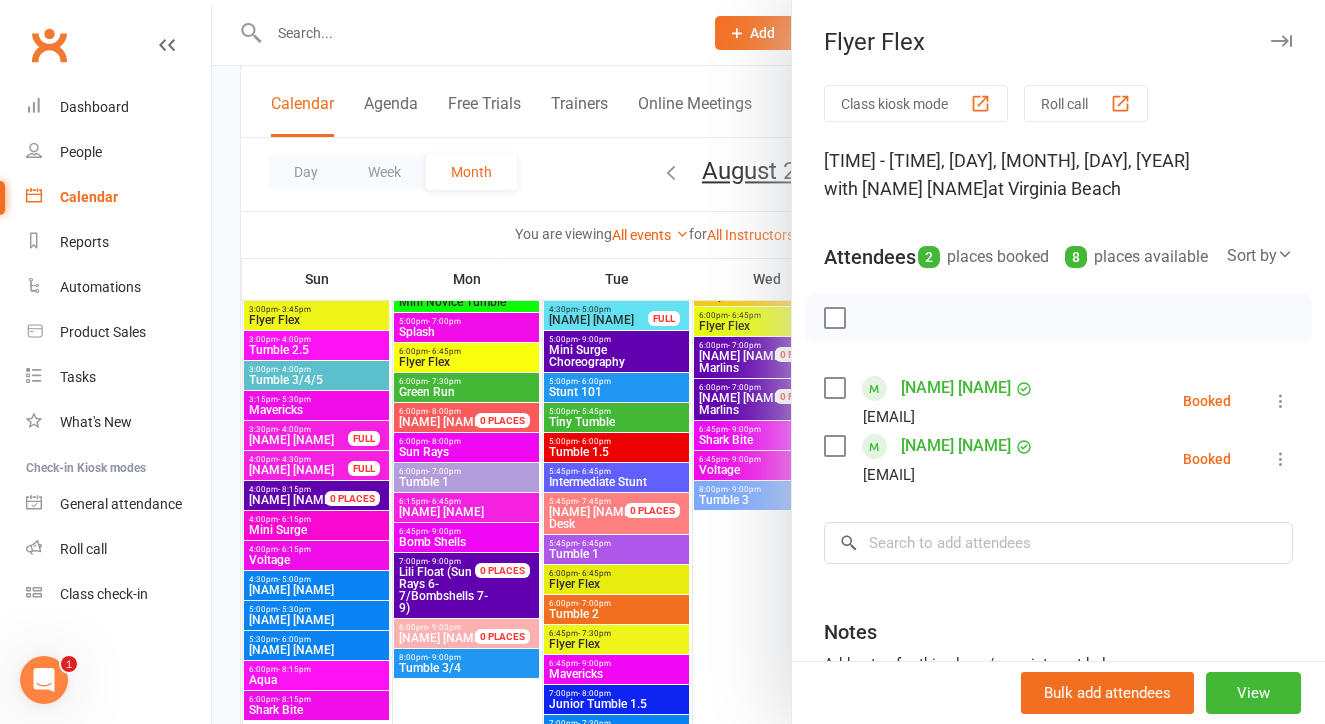 click at bounding box center [768, 362] 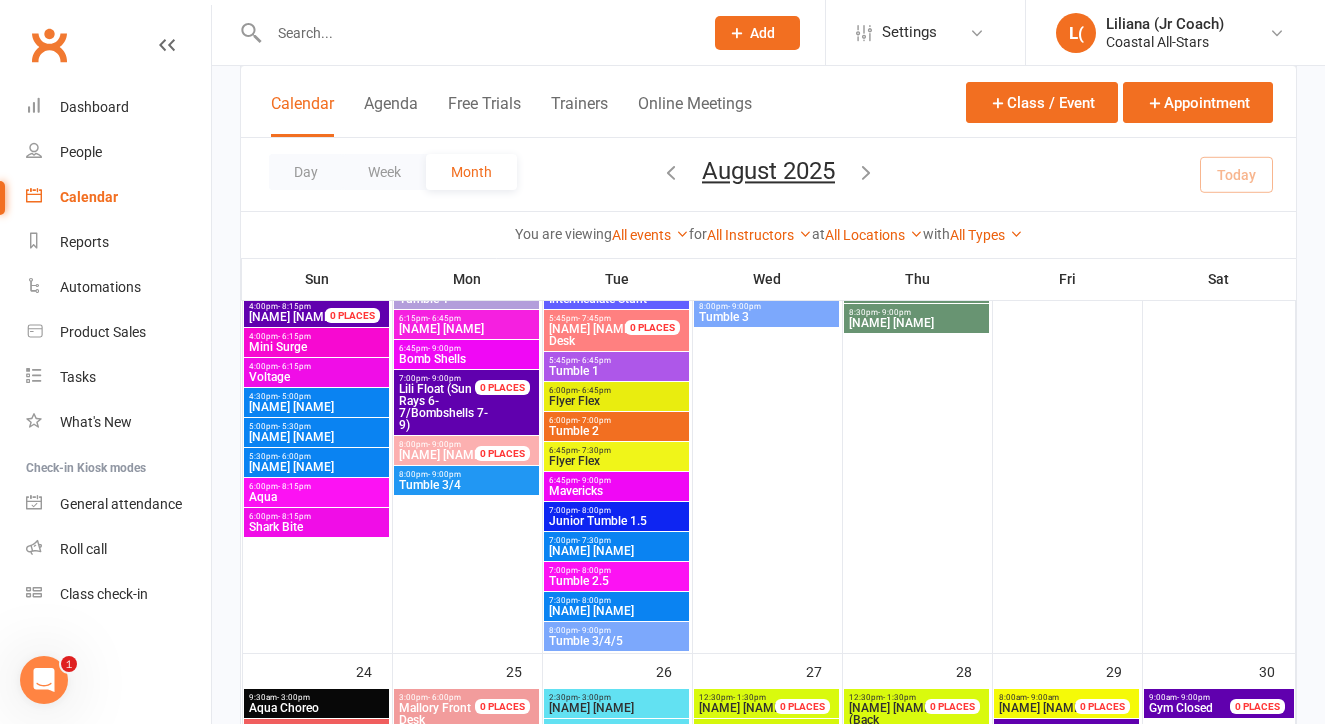 scroll, scrollTop: 3258, scrollLeft: 0, axis: vertical 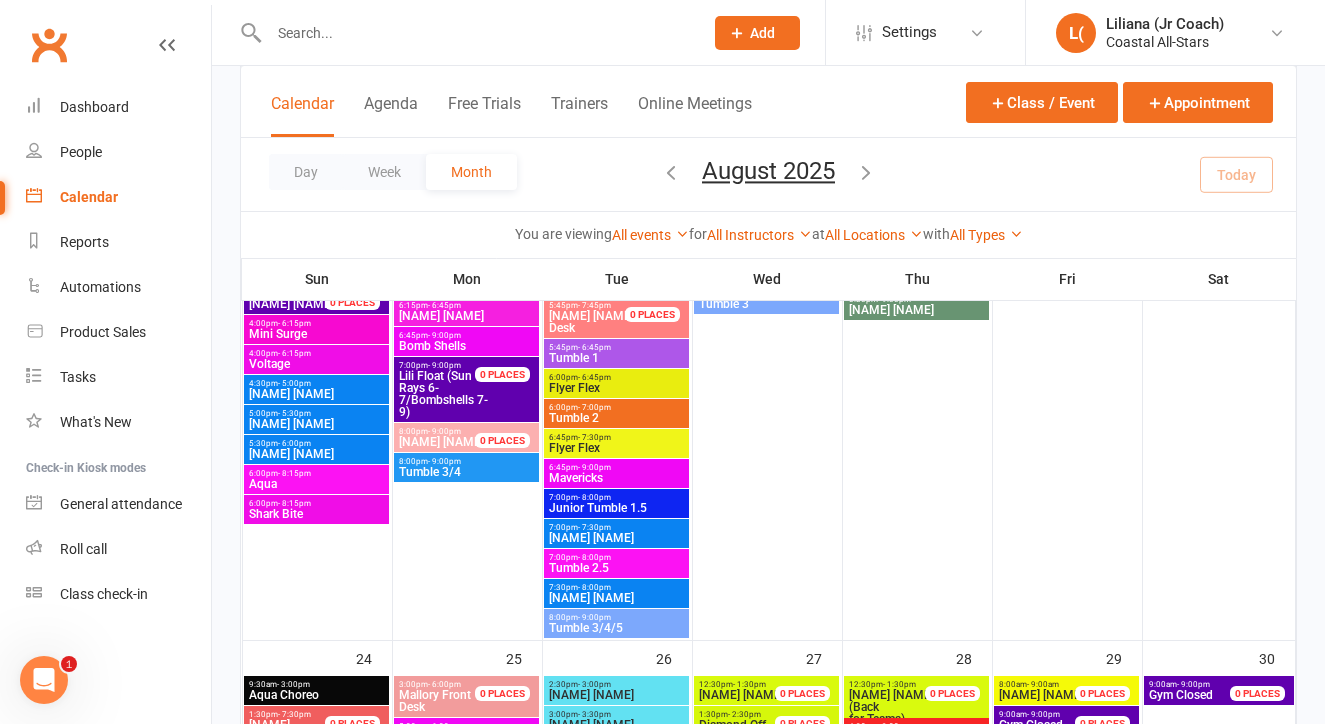 click on "Tumble 3/4/5" at bounding box center (616, 628) 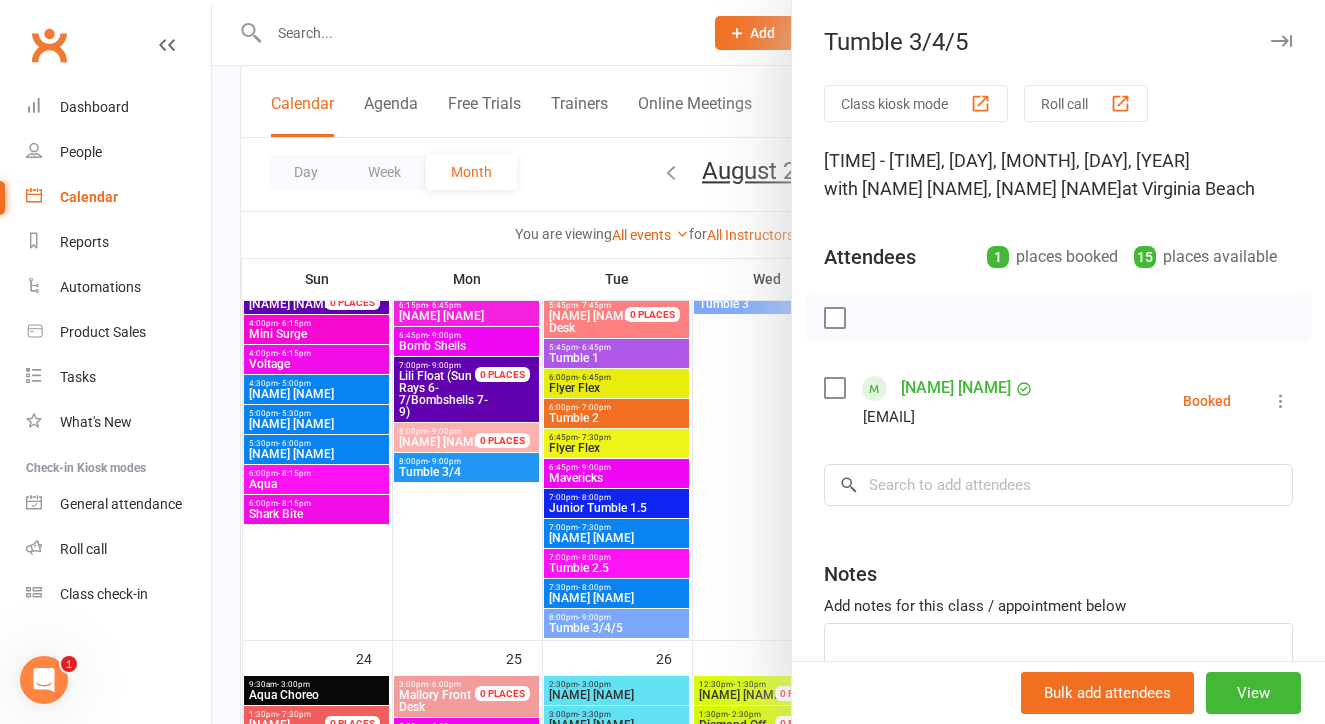 click at bounding box center (768, 362) 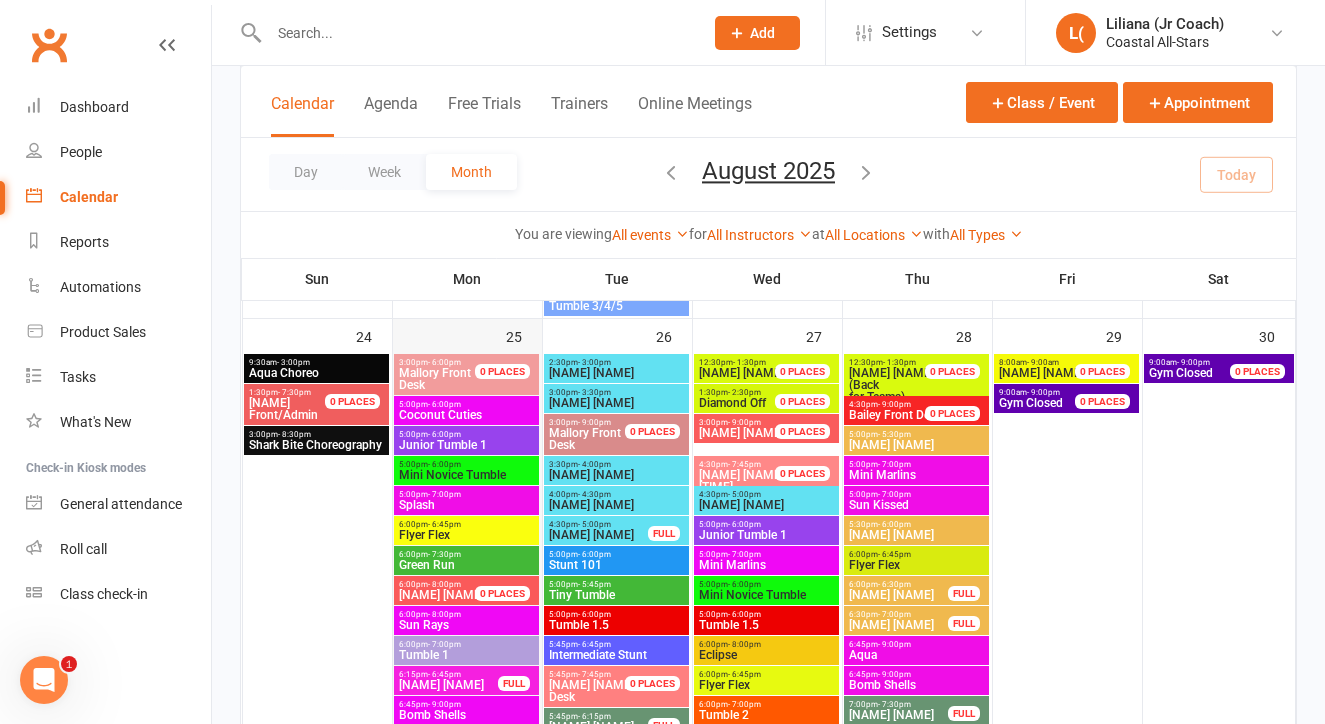 scroll, scrollTop: 3606, scrollLeft: 0, axis: vertical 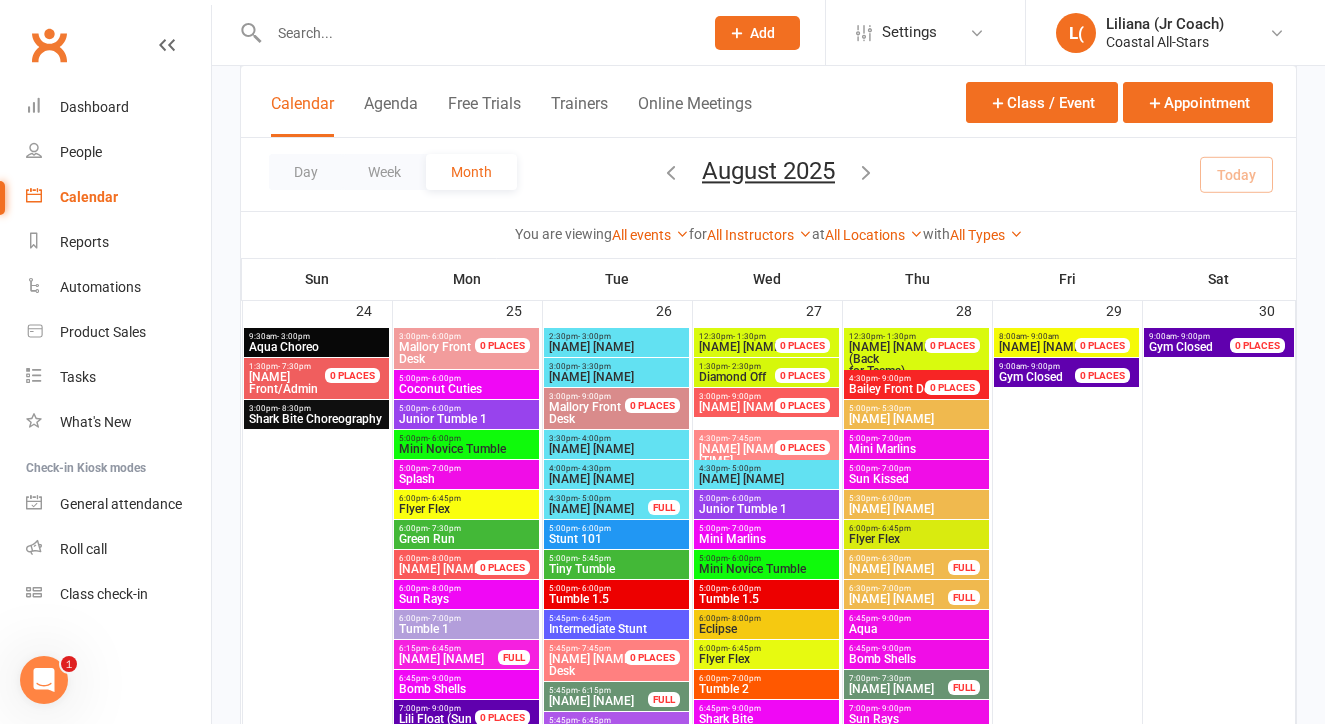 click on "[NAME] [NAME] (Back" at bounding box center (891, 353) 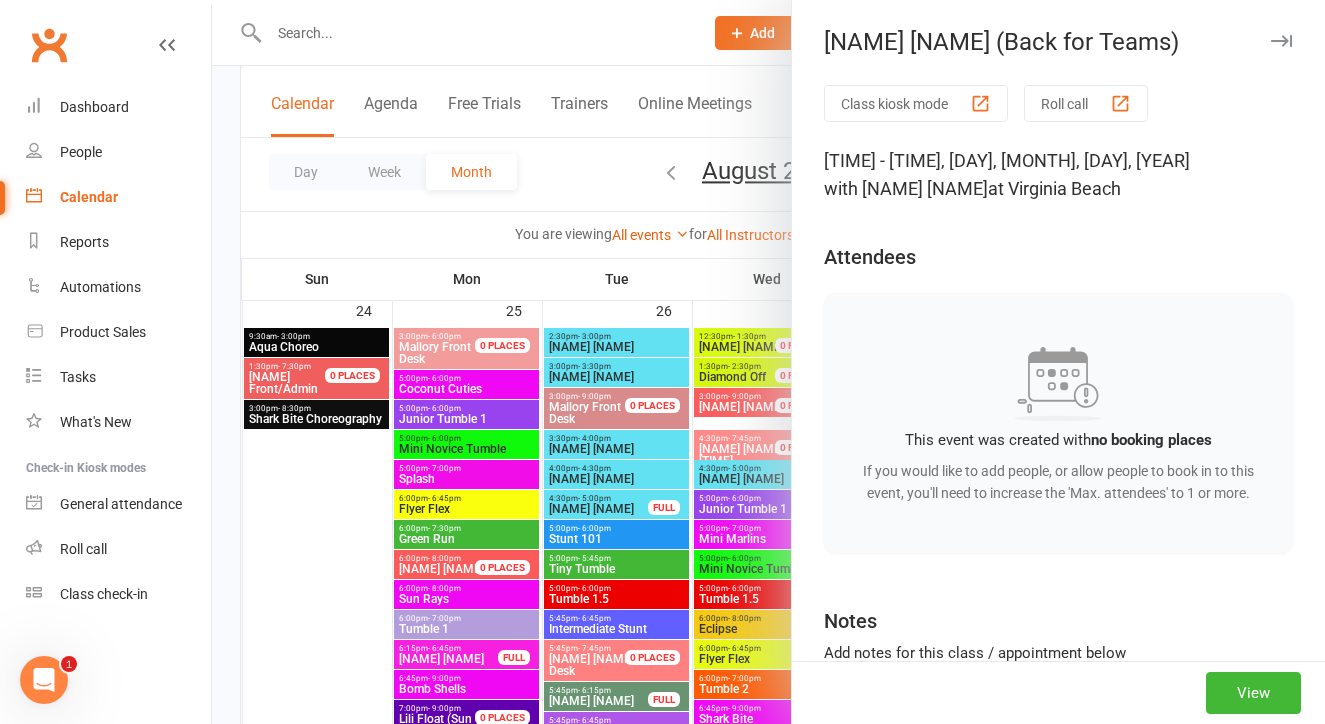 click at bounding box center [768, 362] 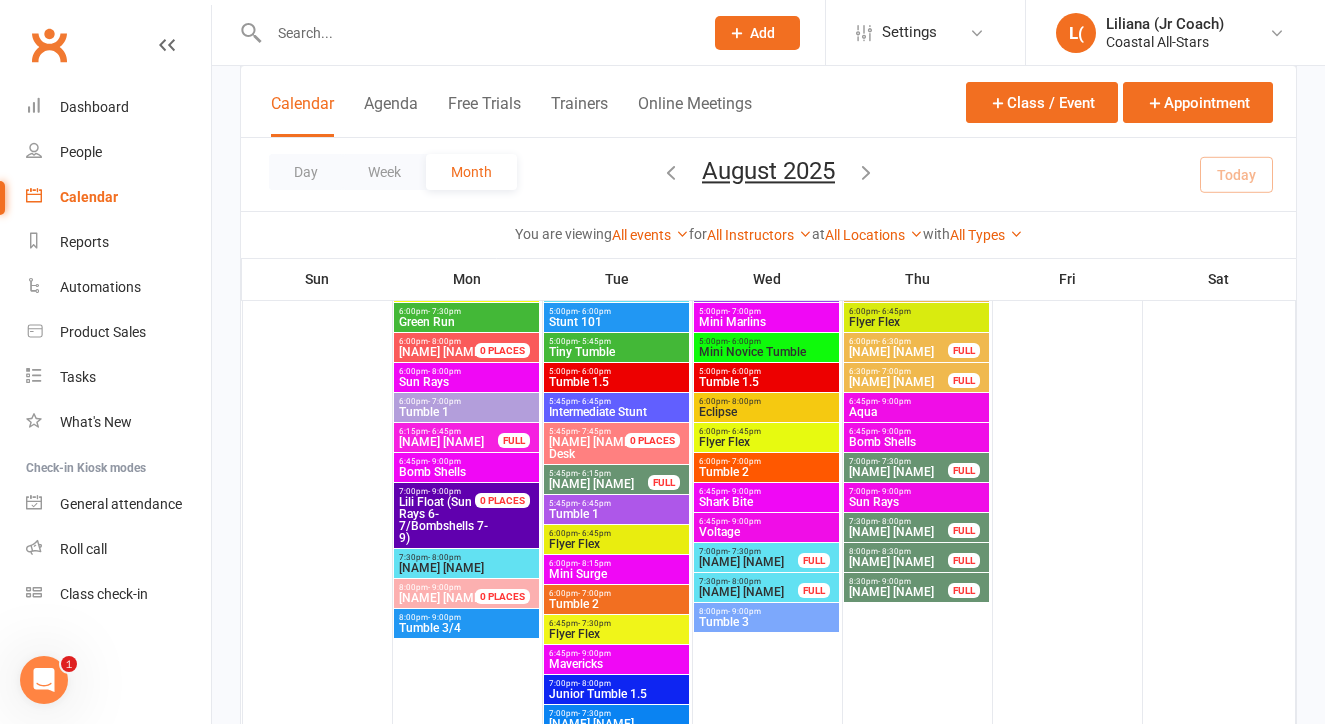 scroll, scrollTop: 3611, scrollLeft: 0, axis: vertical 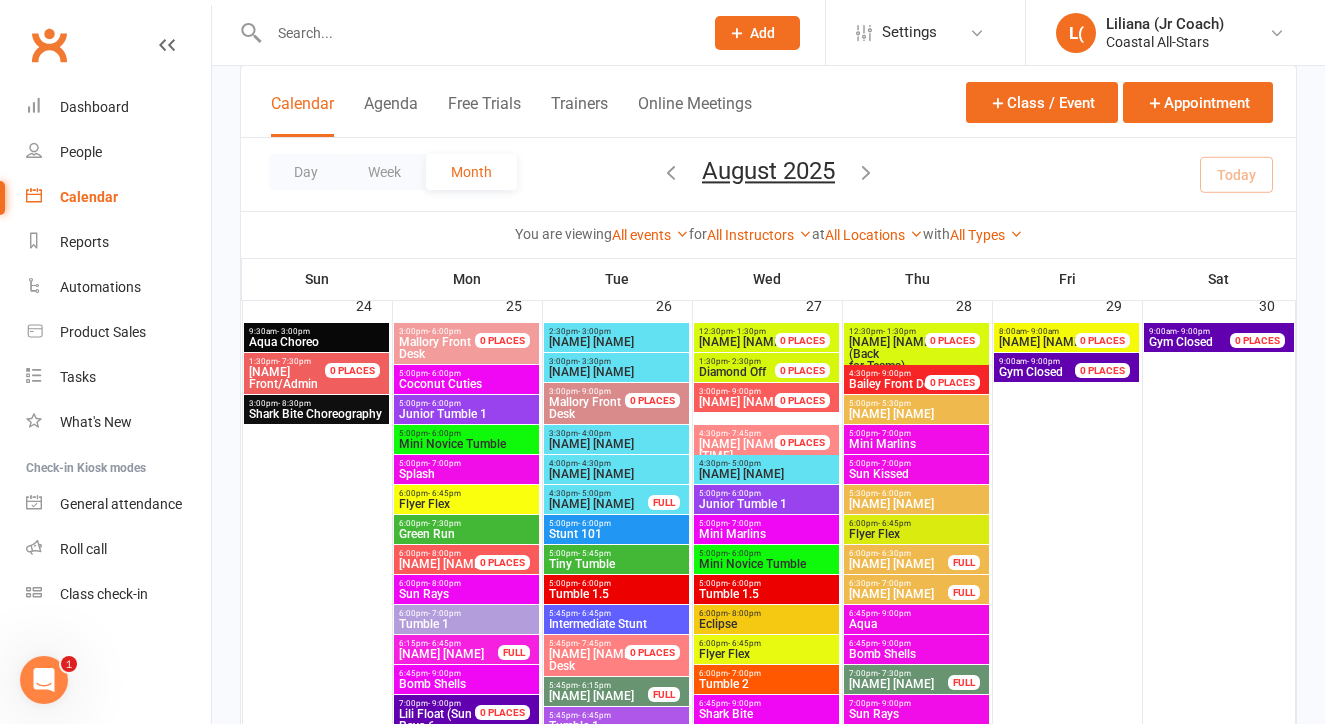 click at bounding box center (866, 172) 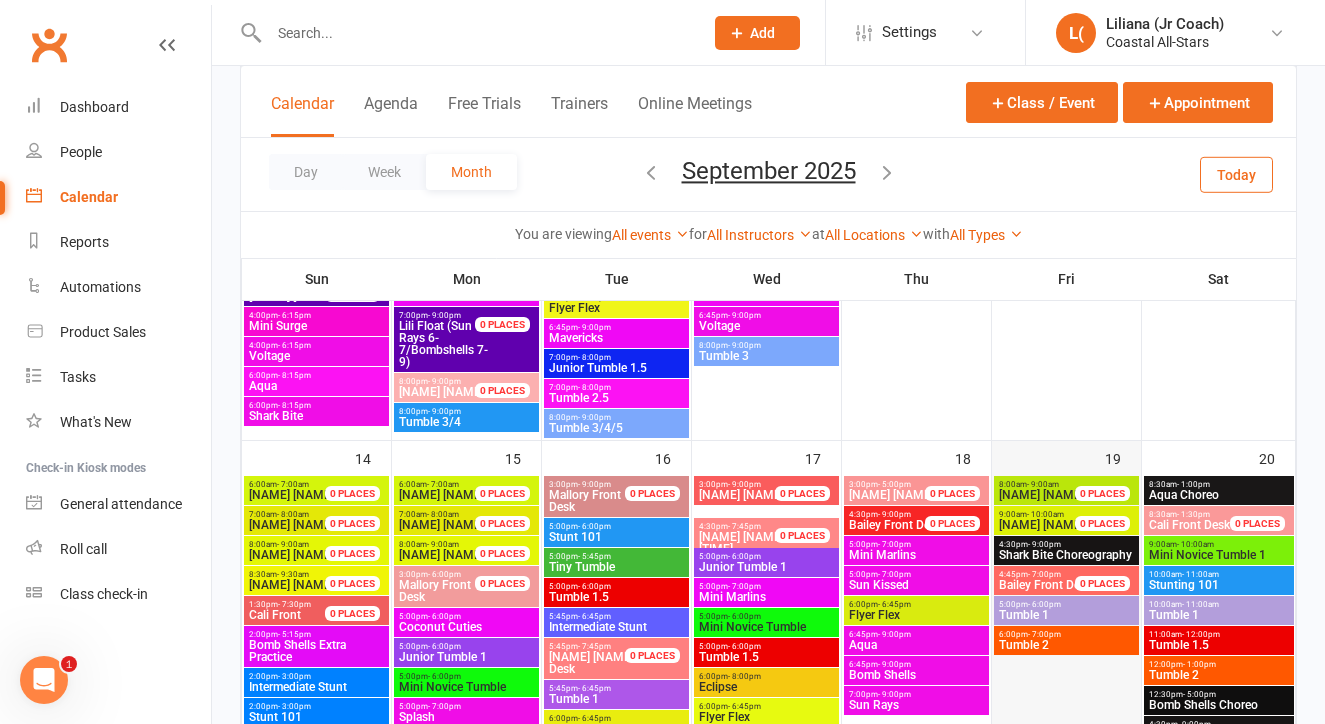scroll, scrollTop: 1013, scrollLeft: 0, axis: vertical 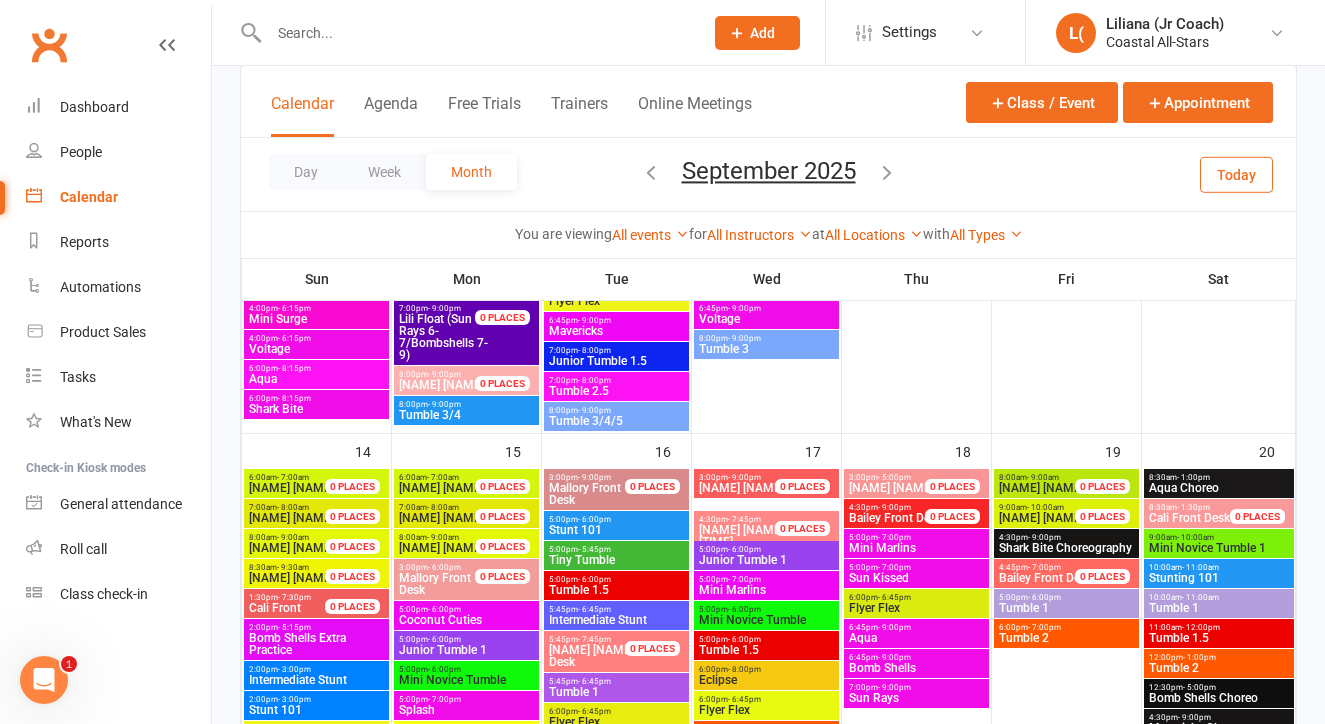 click on "[NAME] [NAME] [TIME]" at bounding box center (741, 536) 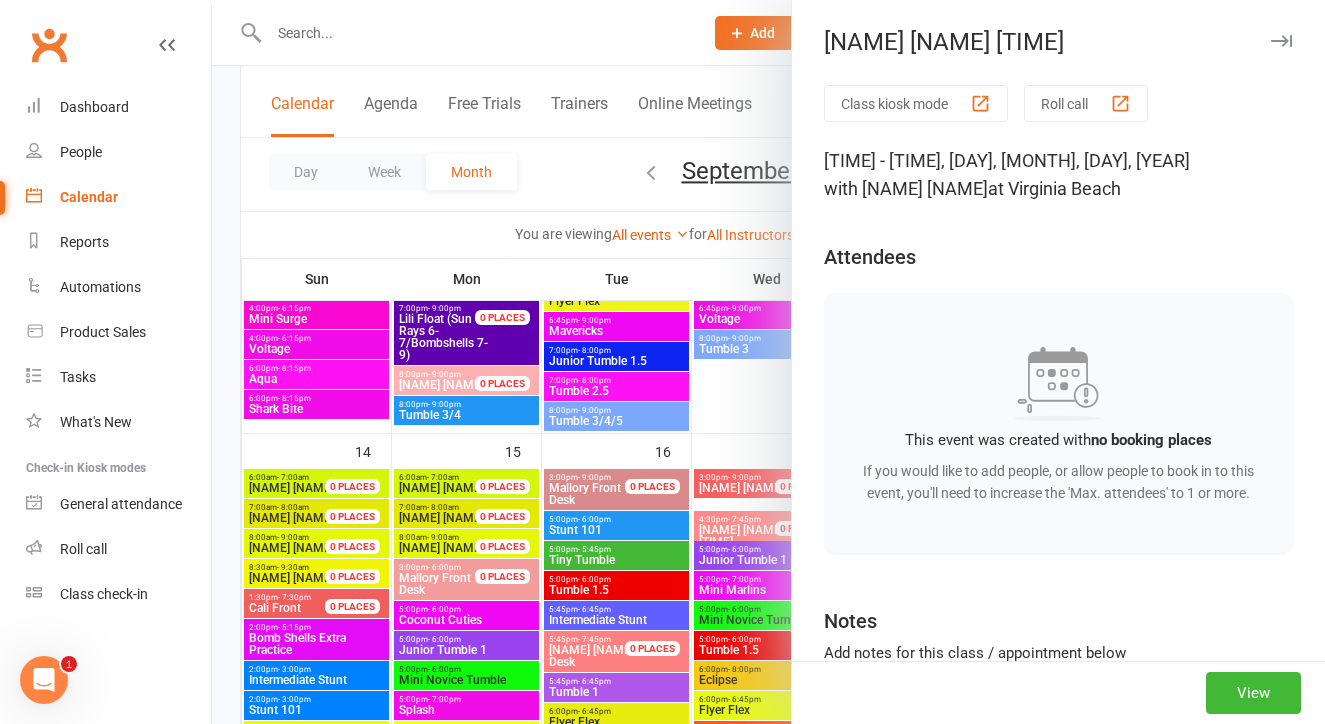 click at bounding box center (768, 362) 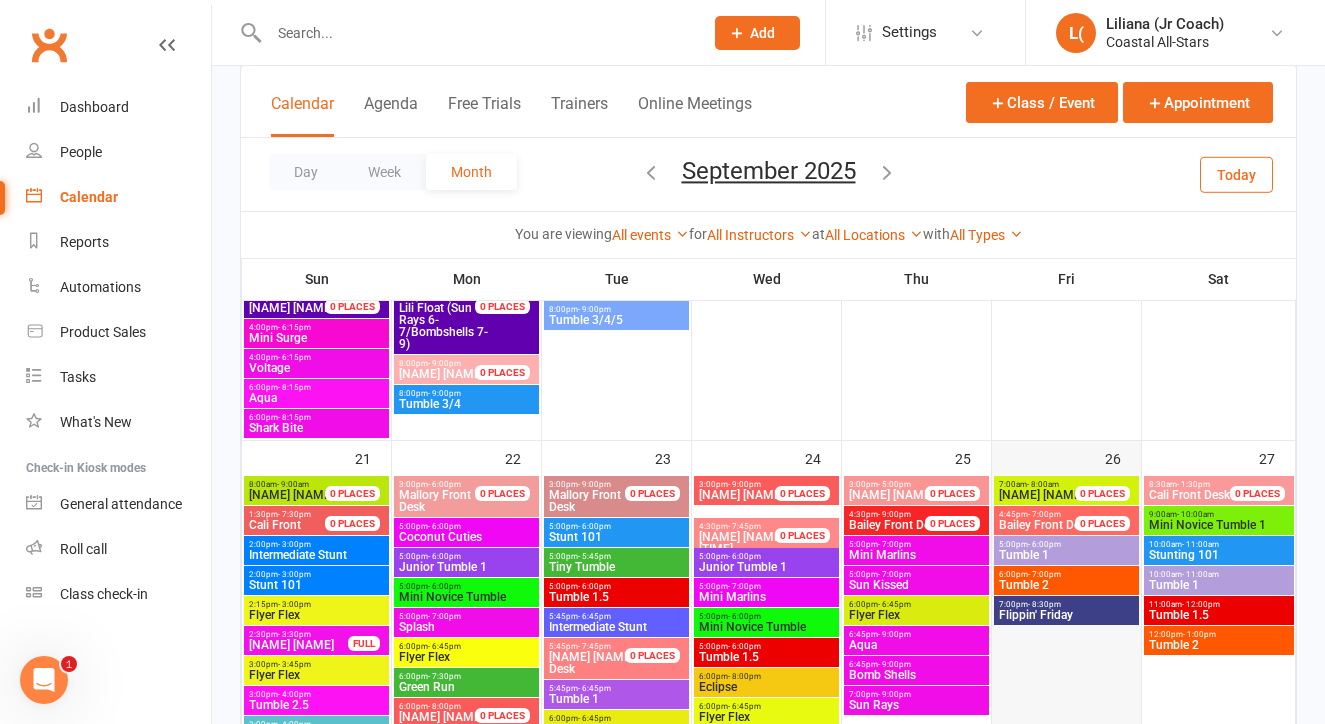 scroll, scrollTop: 1792, scrollLeft: 0, axis: vertical 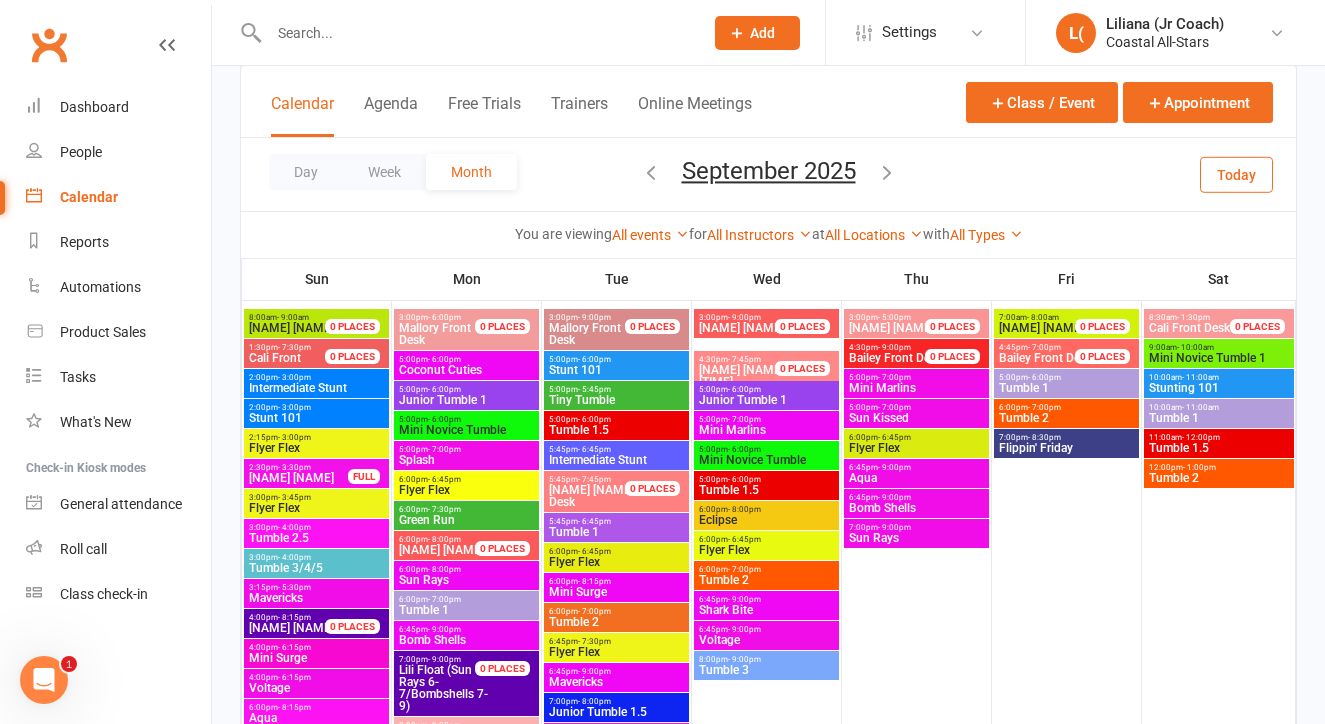 click on "Mavericks" at bounding box center [316, 598] 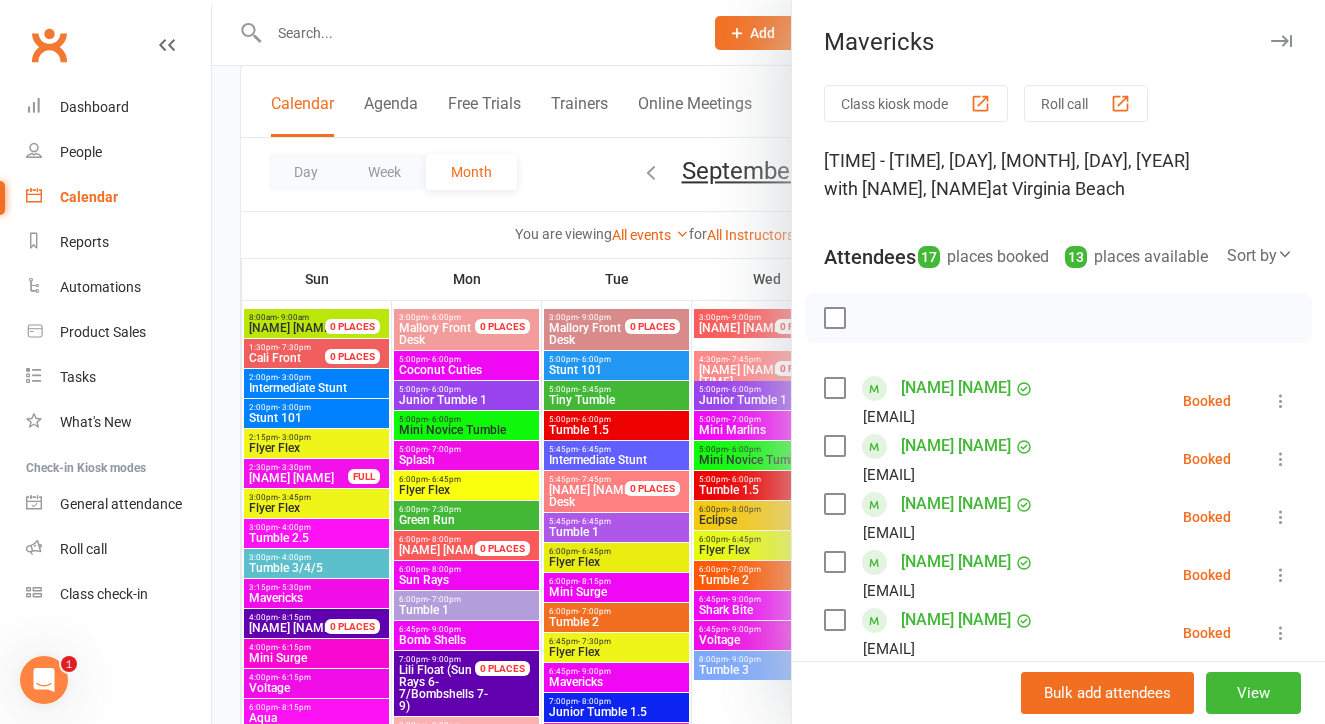 click at bounding box center (768, 362) 